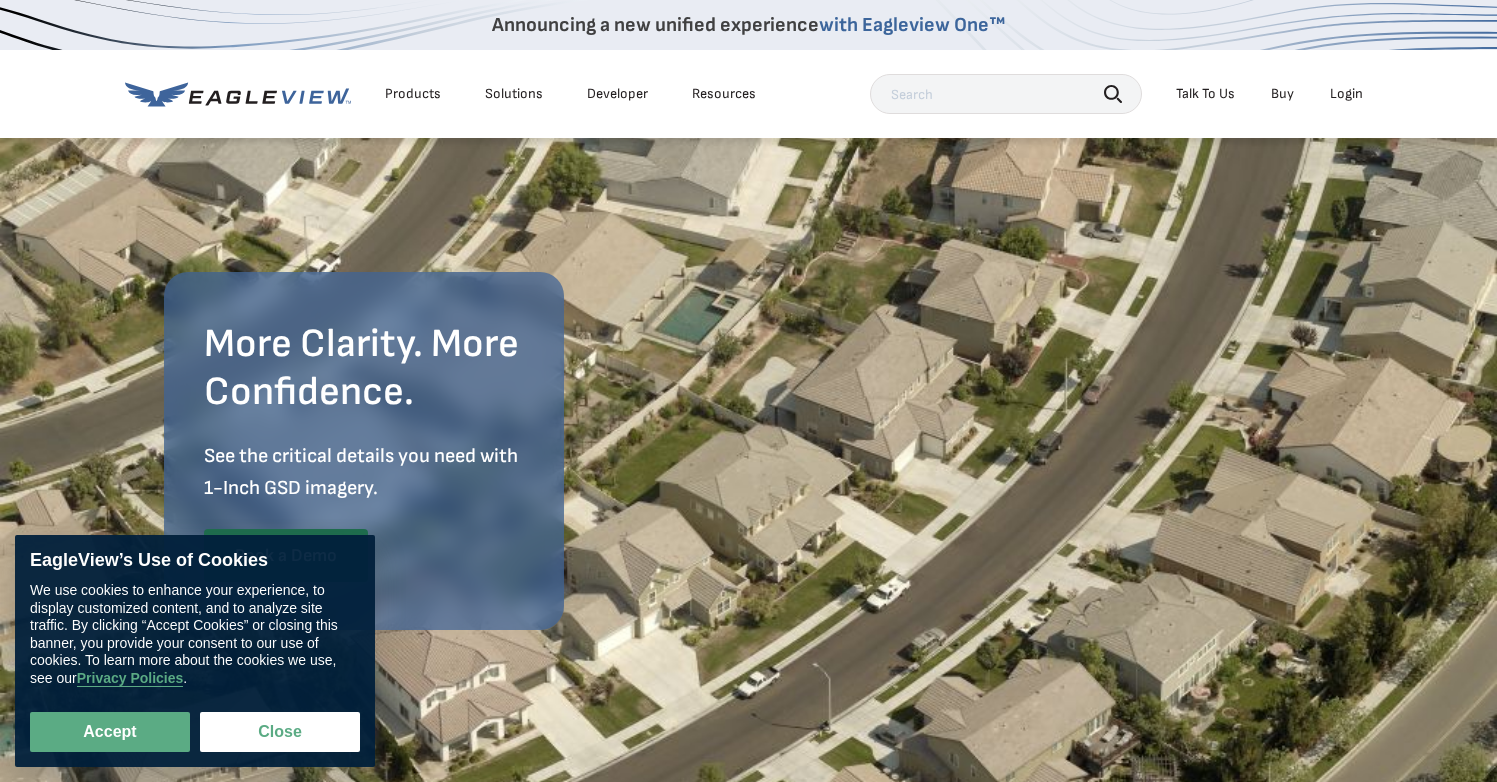scroll, scrollTop: 0, scrollLeft: 0, axis: both 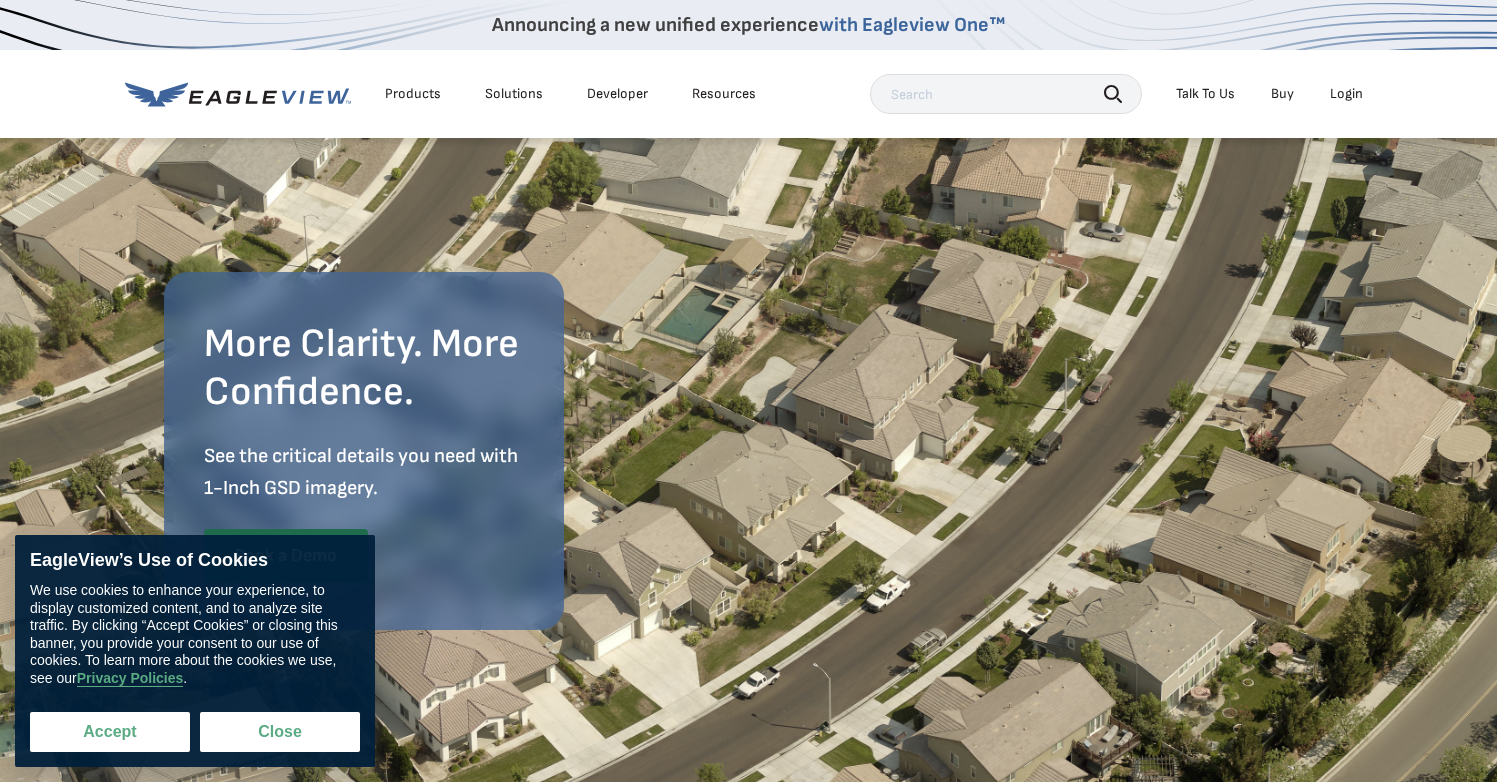 click on "Accept" at bounding box center [110, 732] 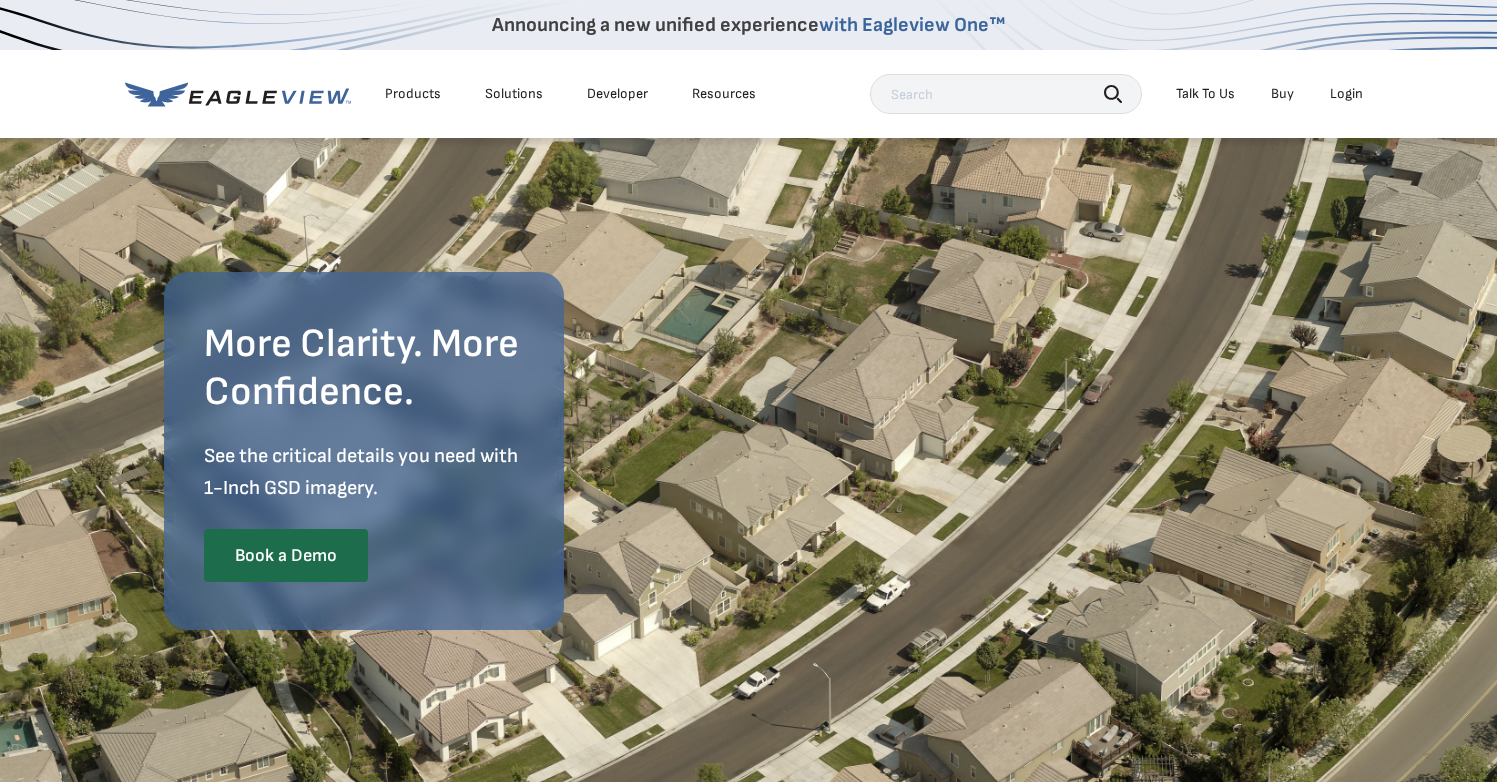 click on "Solutions" at bounding box center (514, 94) 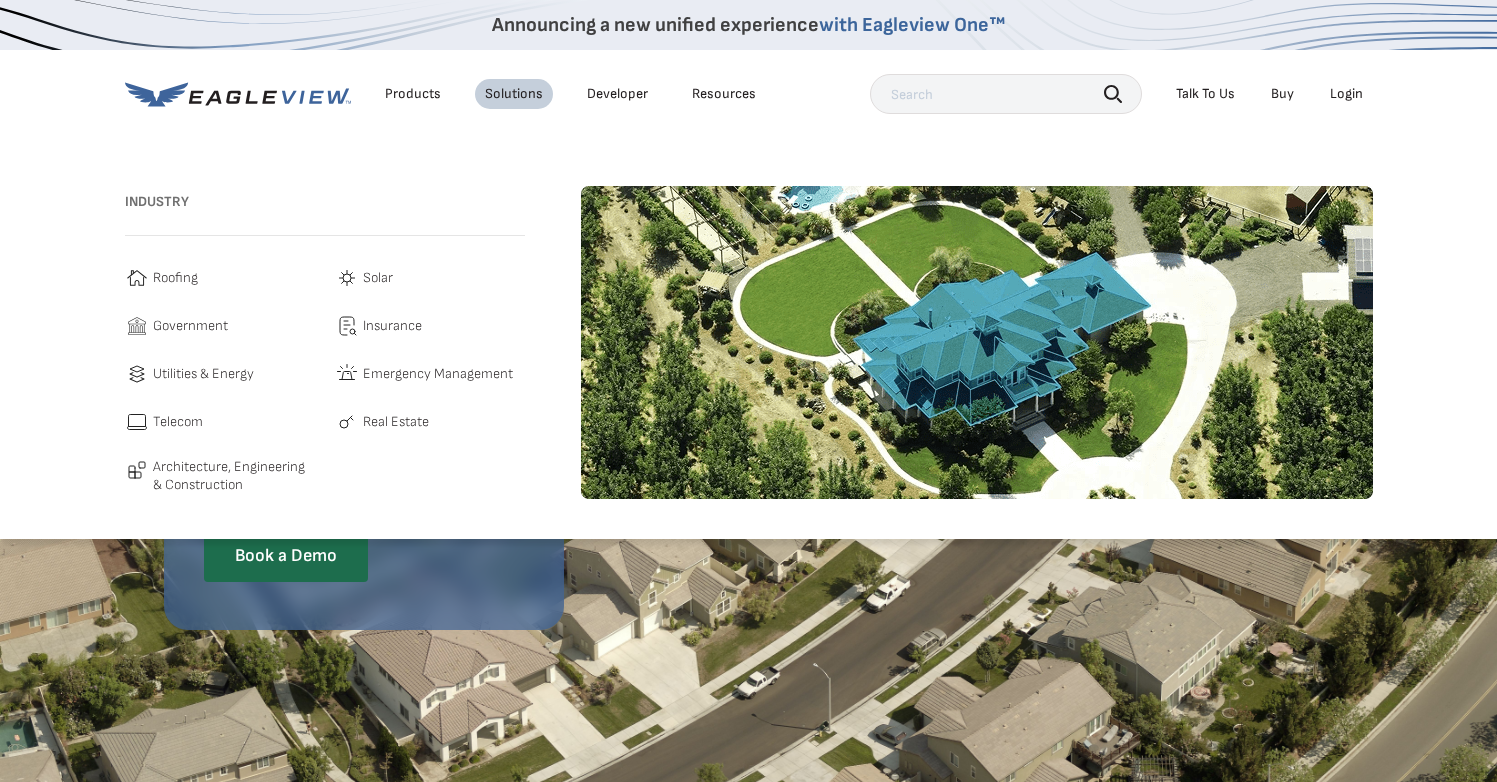 click on "Roofing" at bounding box center (175, 278) 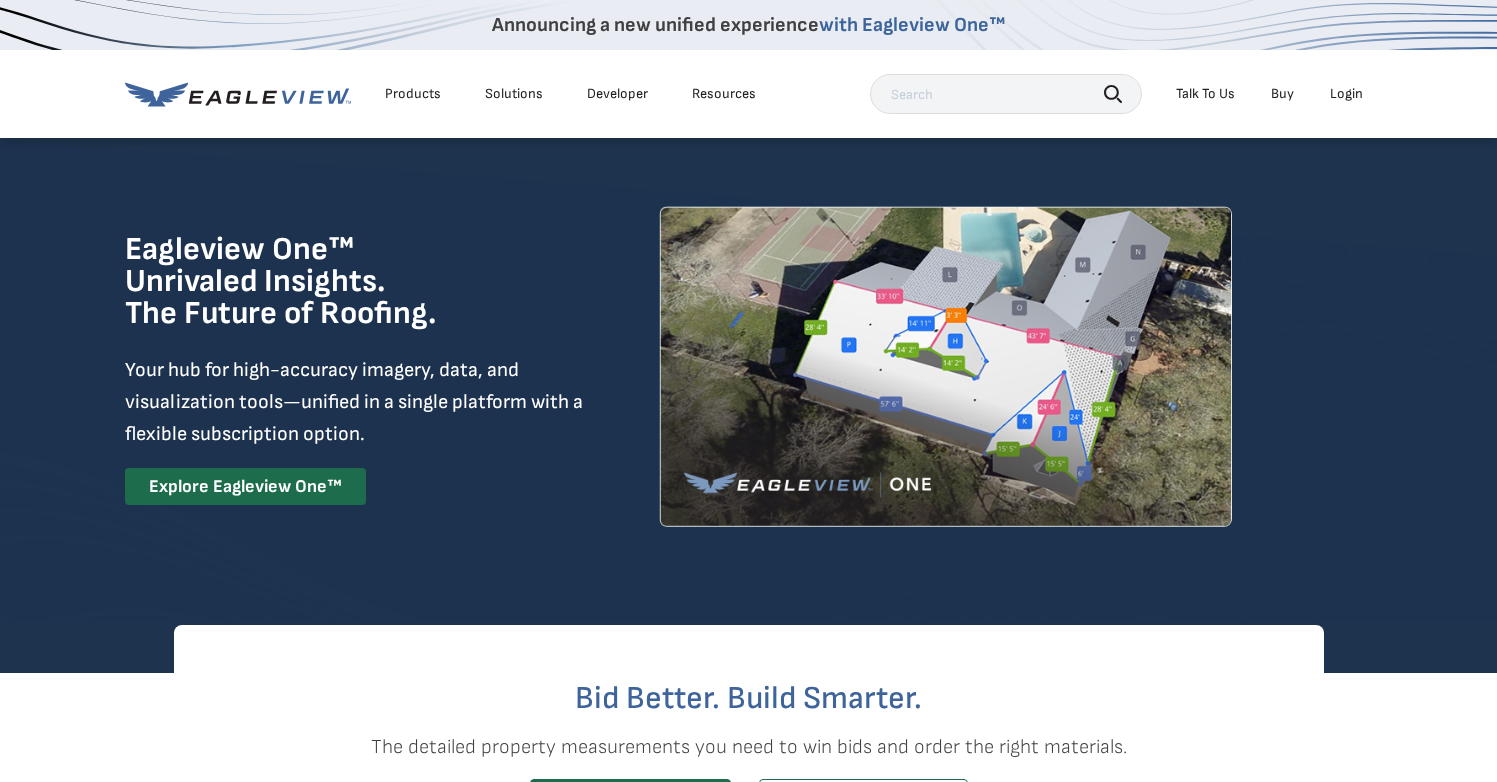 scroll, scrollTop: 0, scrollLeft: 0, axis: both 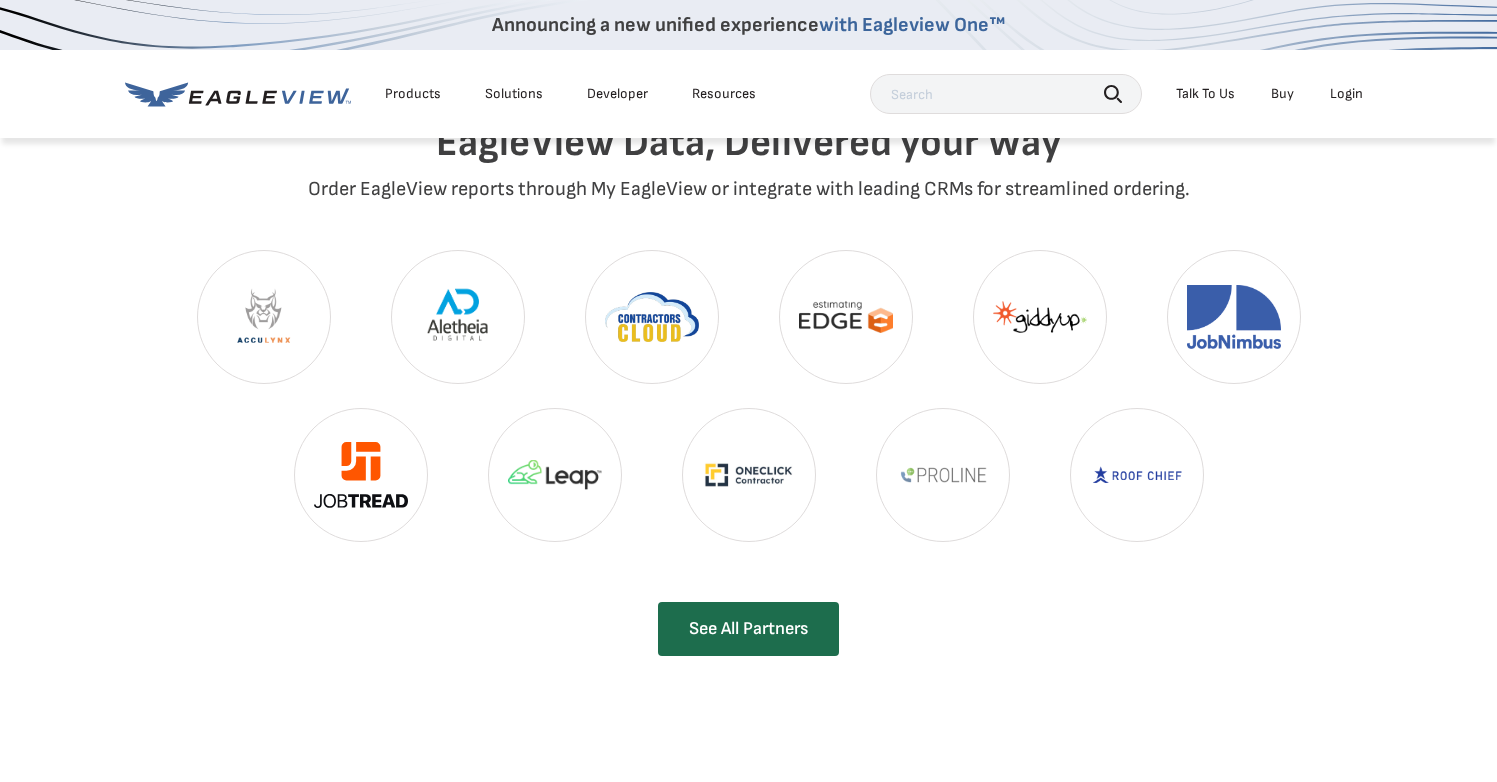 click on "Developer" at bounding box center [617, 94] 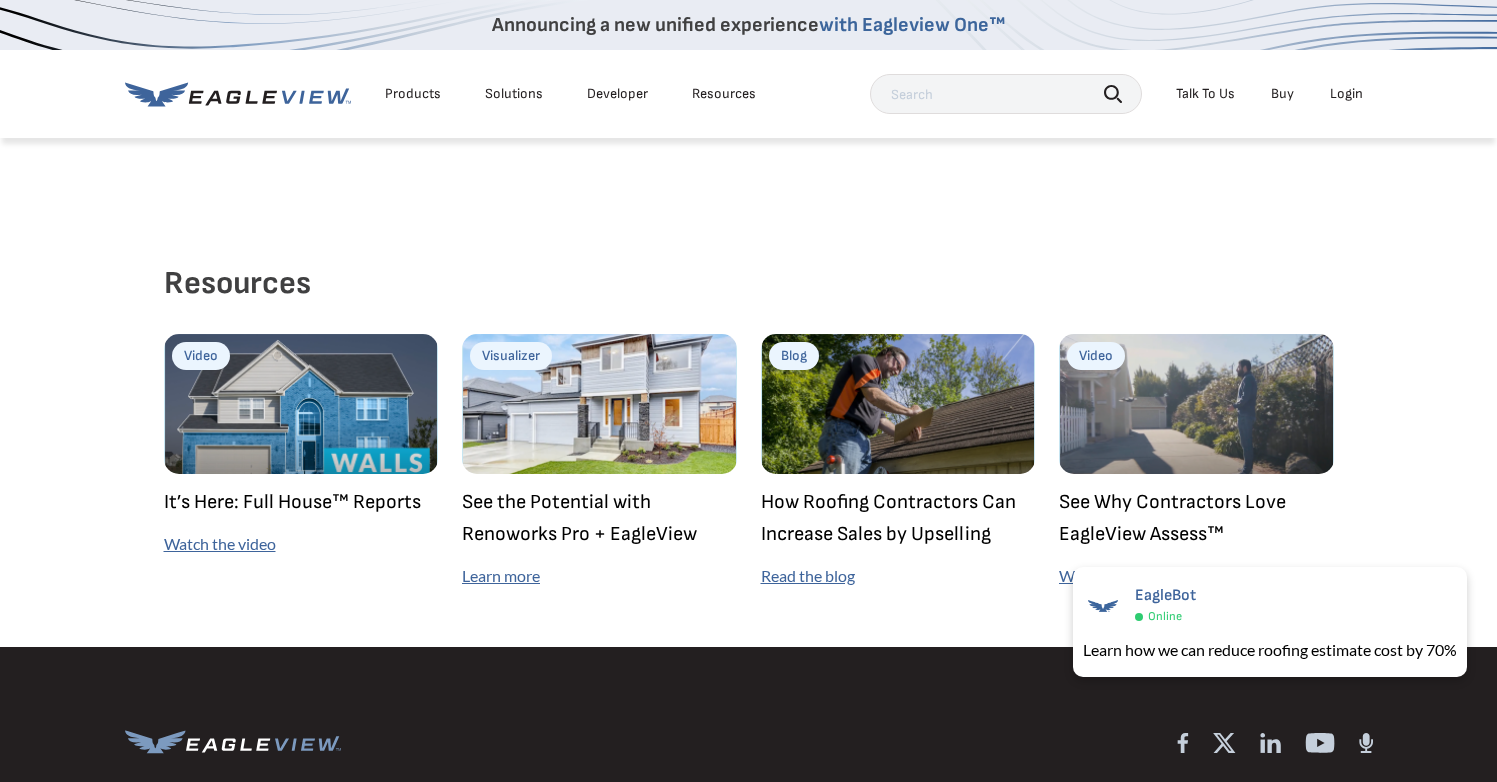 scroll, scrollTop: 5143, scrollLeft: 0, axis: vertical 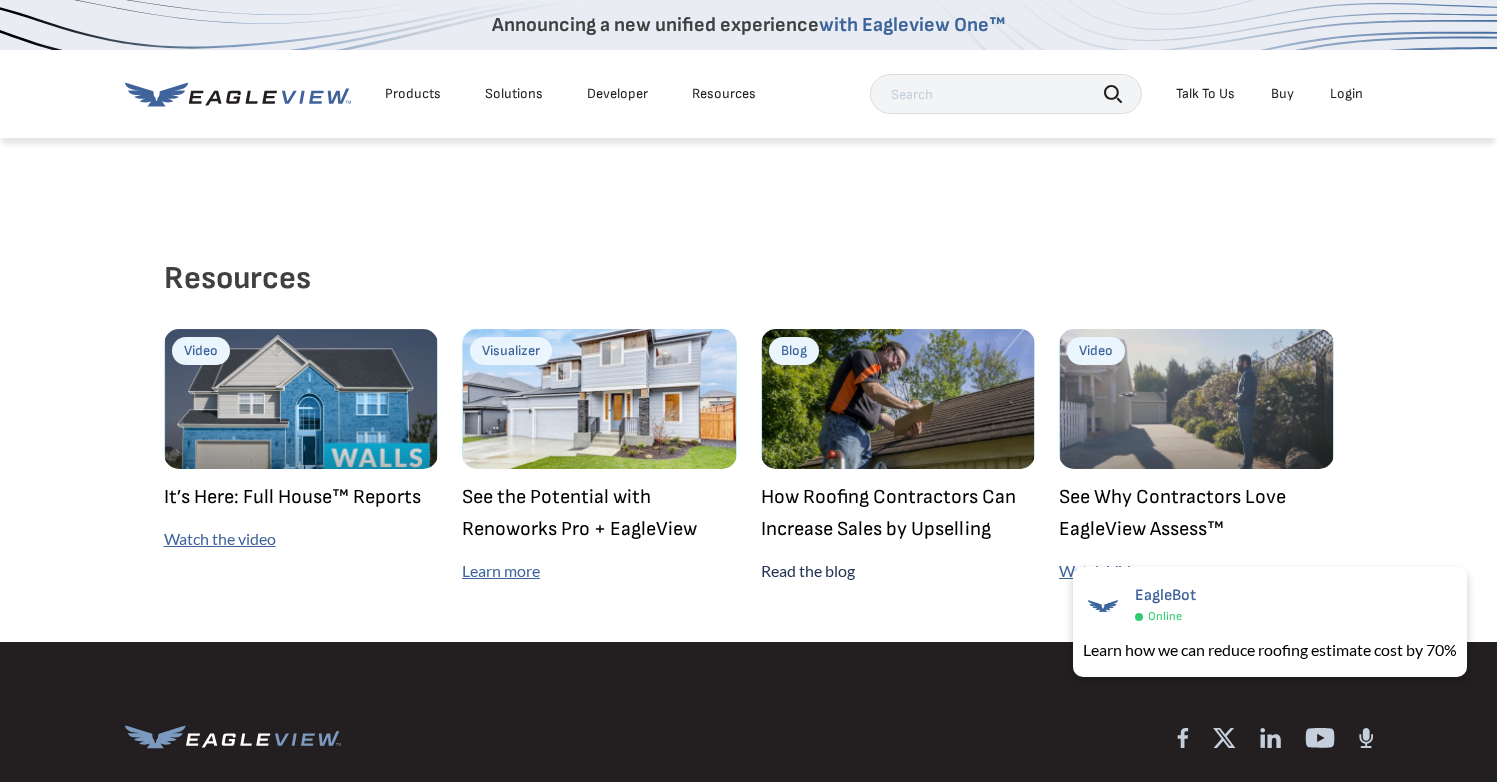 click on "Read the blog" at bounding box center (808, 570) 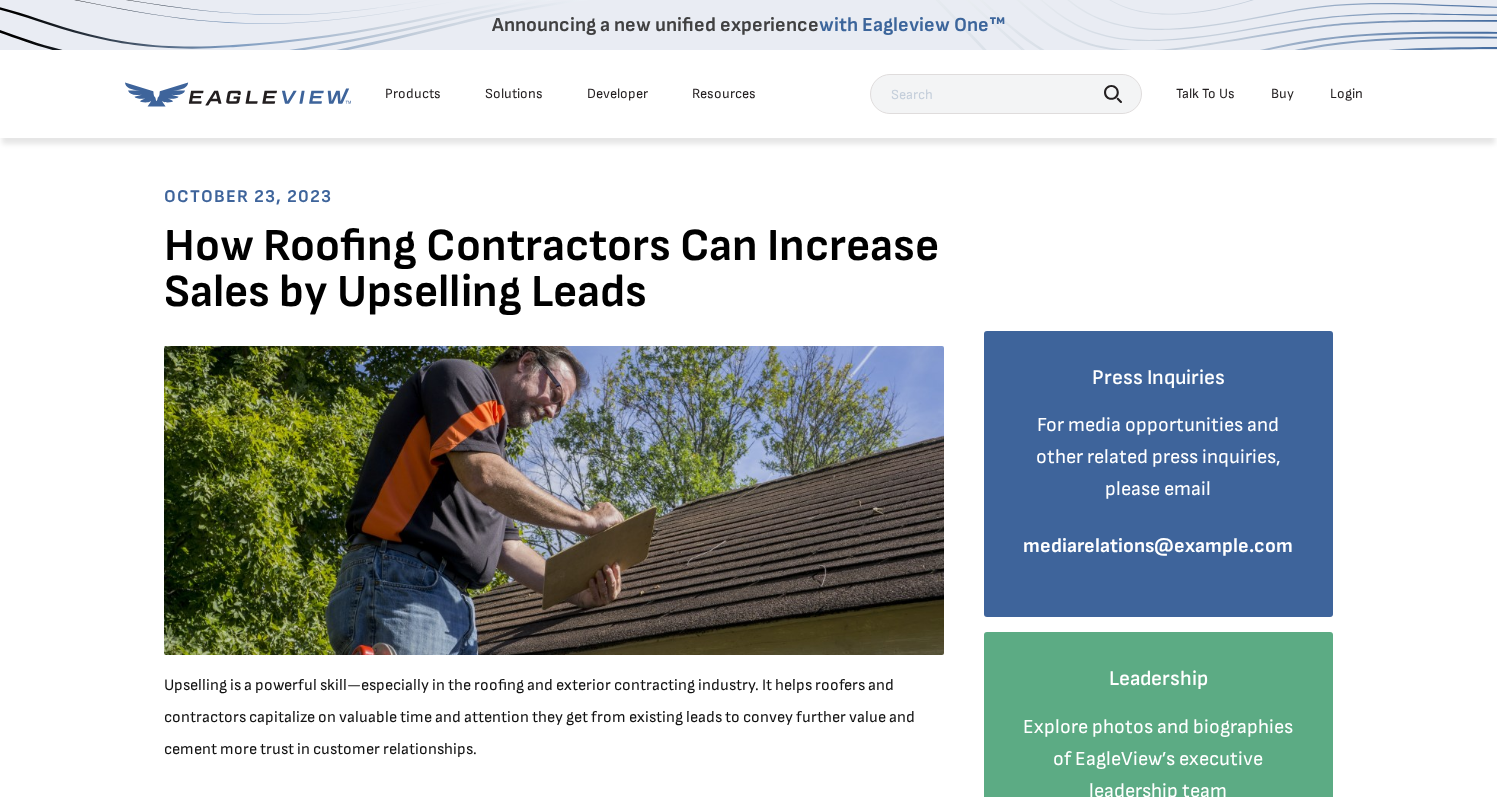 scroll, scrollTop: 0, scrollLeft: 0, axis: both 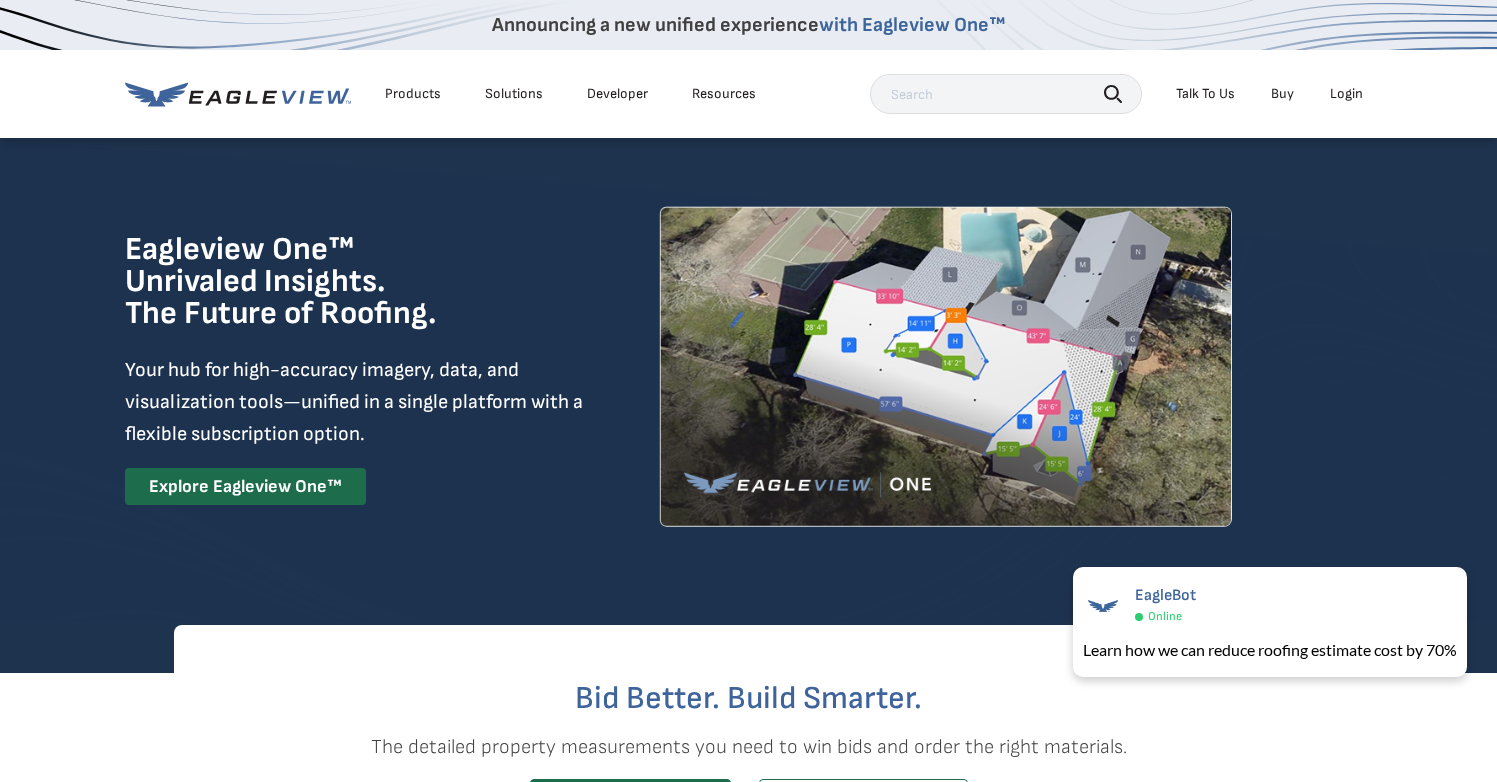 click on "Resources" at bounding box center (724, 94) 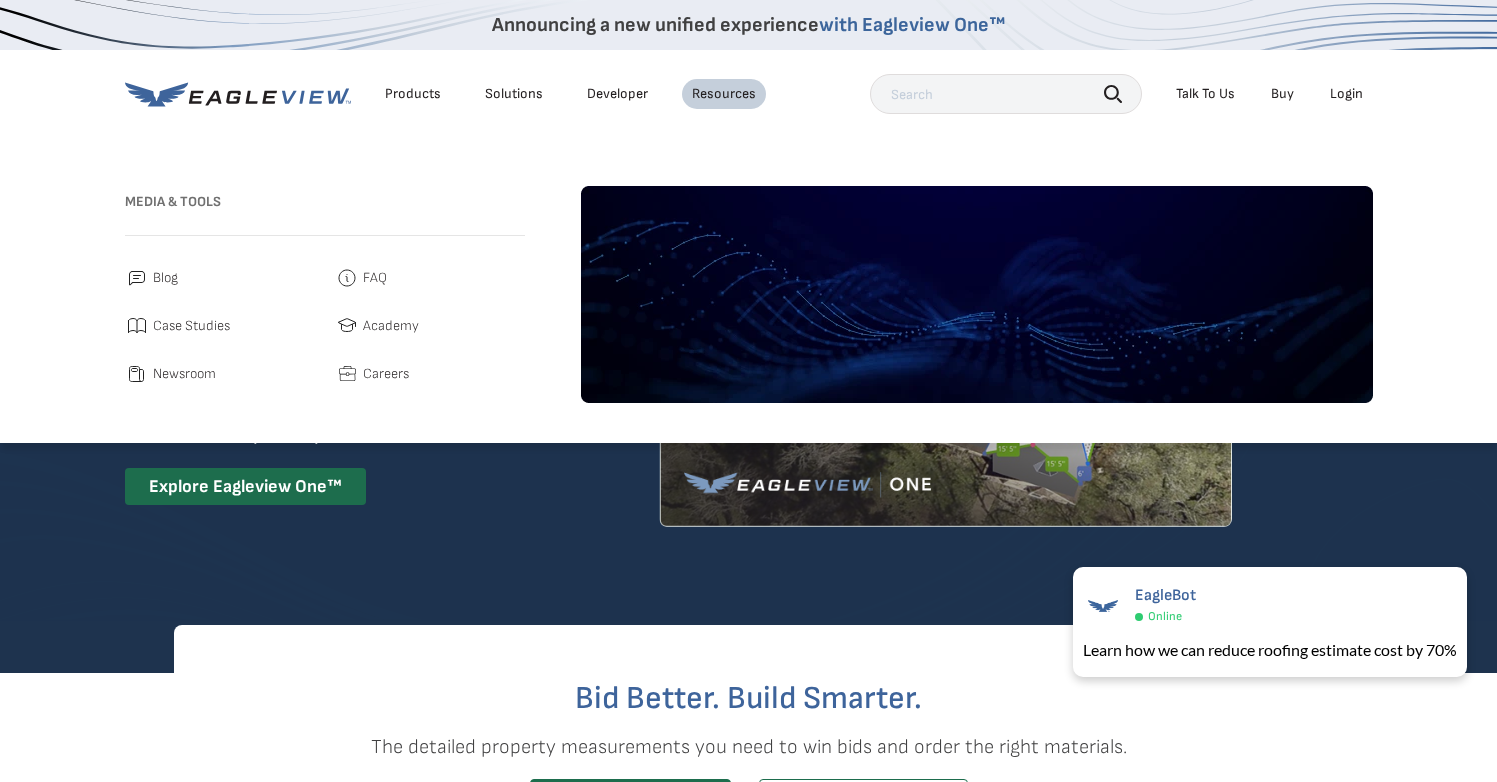 click on "Developer" at bounding box center (617, 94) 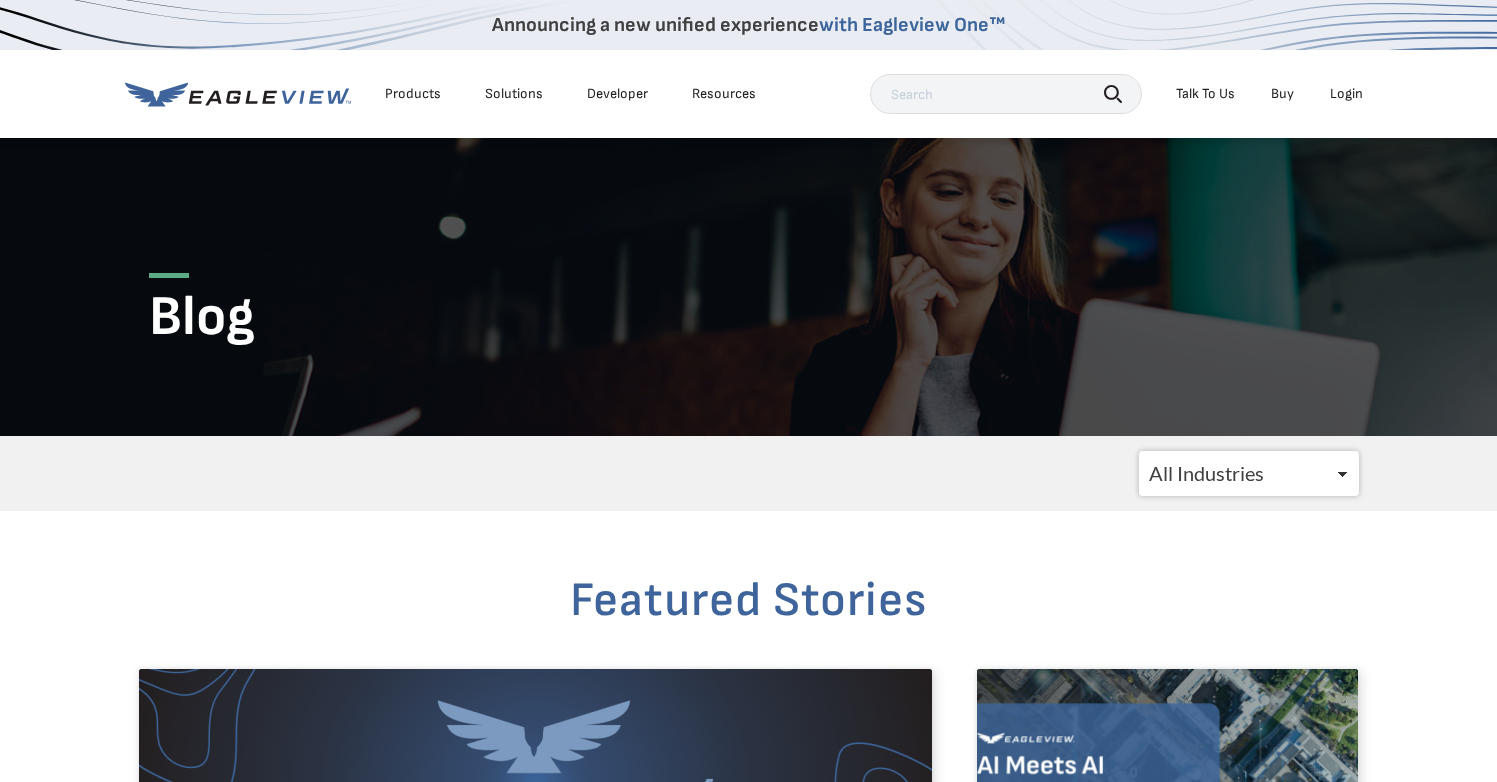 scroll, scrollTop: 0, scrollLeft: 0, axis: both 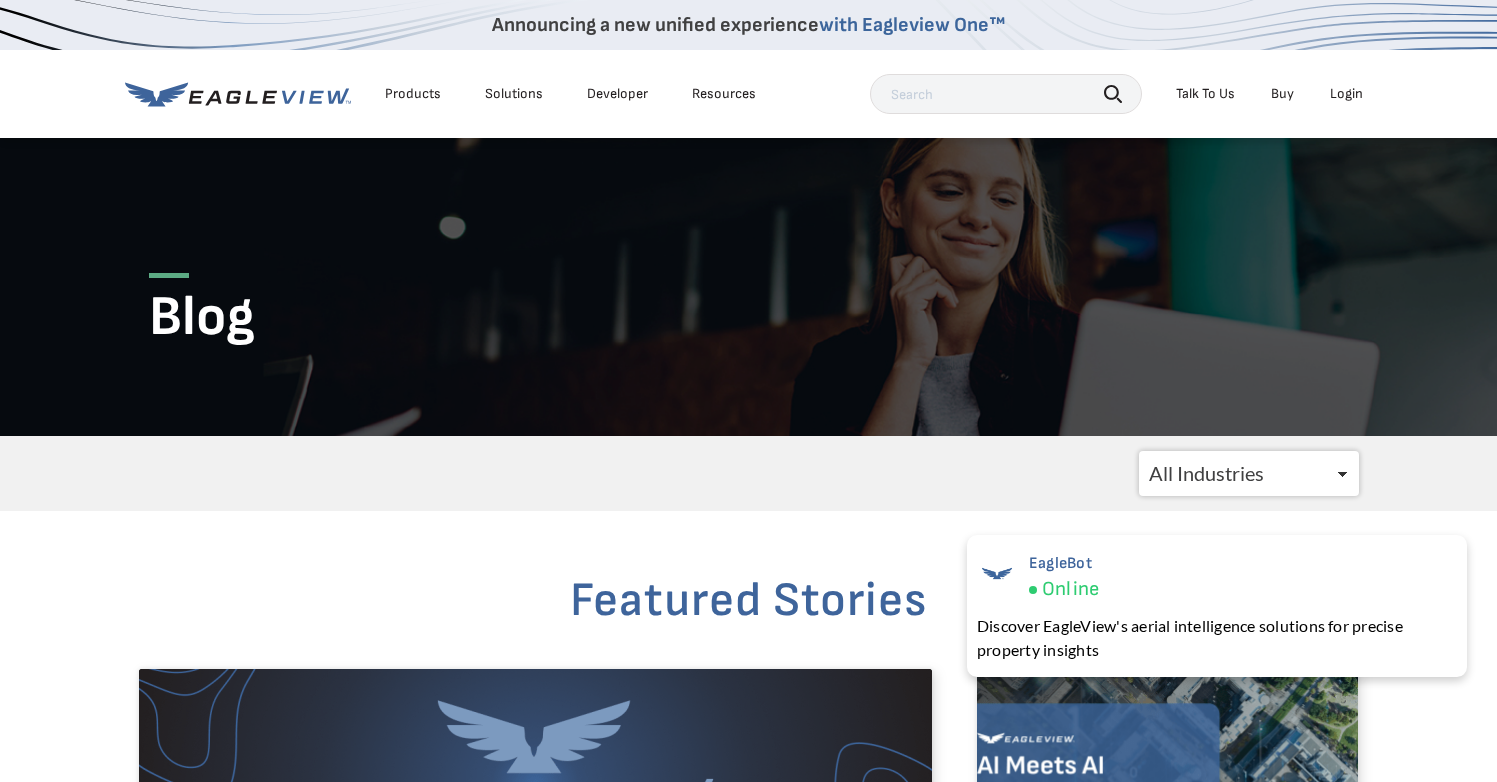click on "Products" at bounding box center (413, 94) 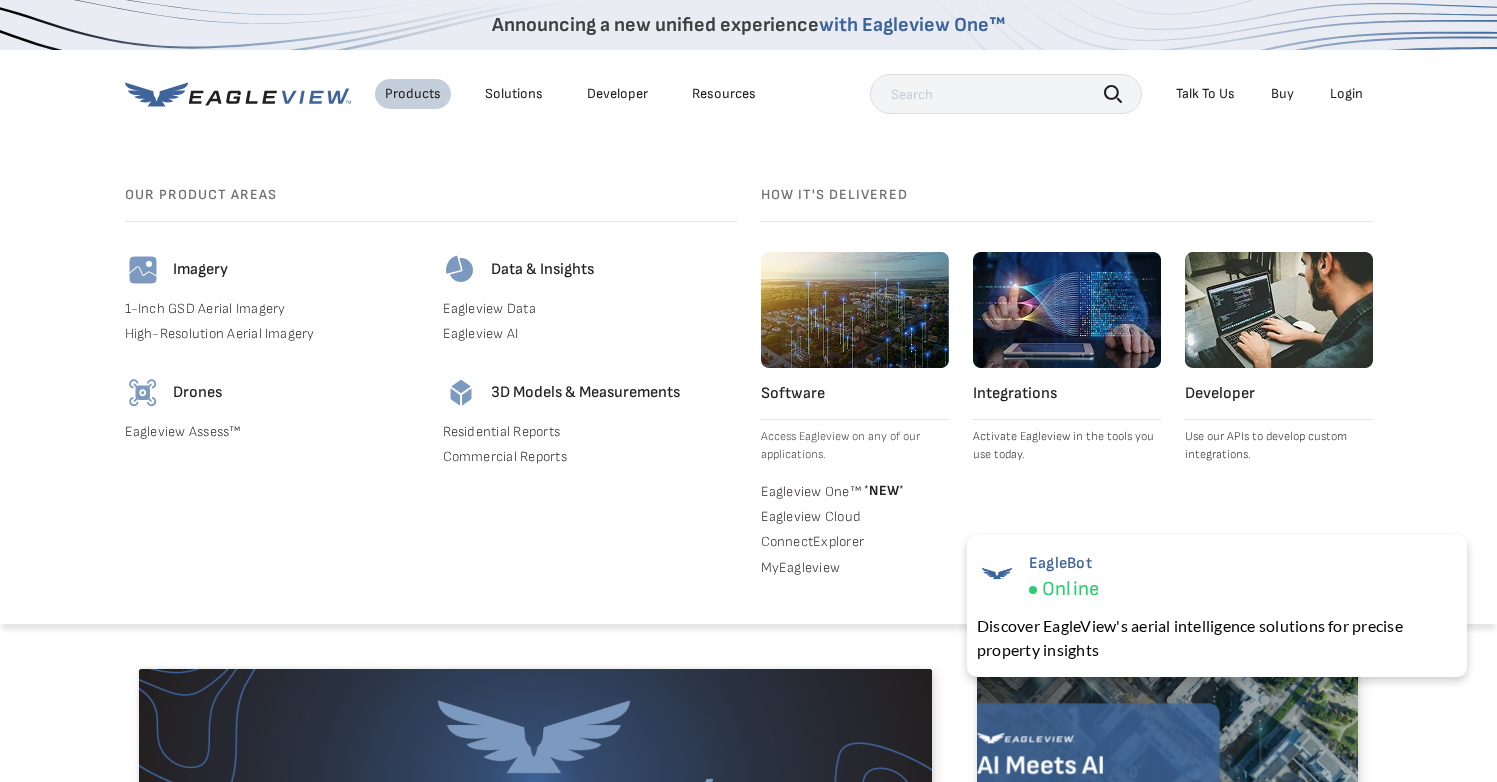 click on "Activate Eagleview in the tools you use today." at bounding box center [1067, 446] 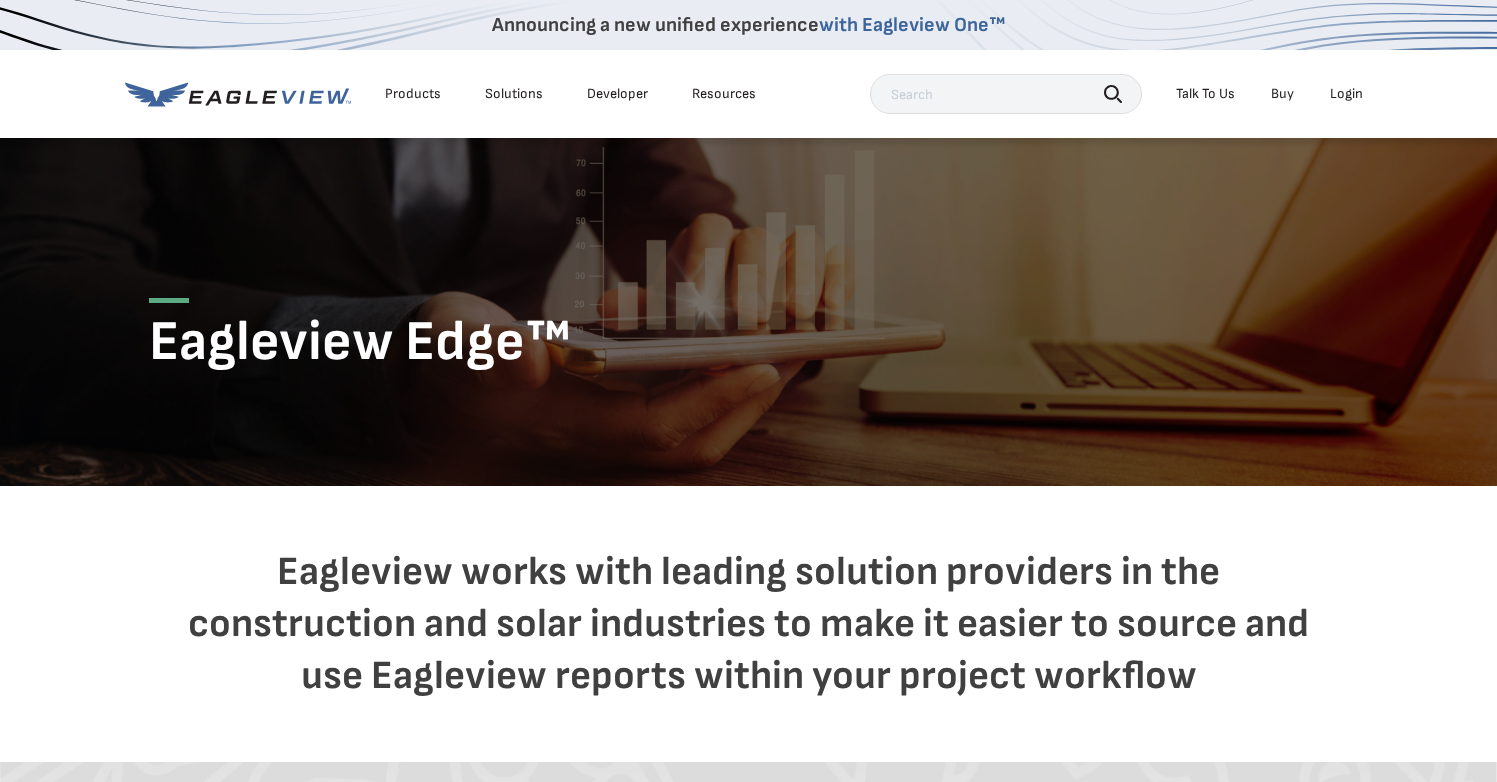 scroll, scrollTop: 0, scrollLeft: 0, axis: both 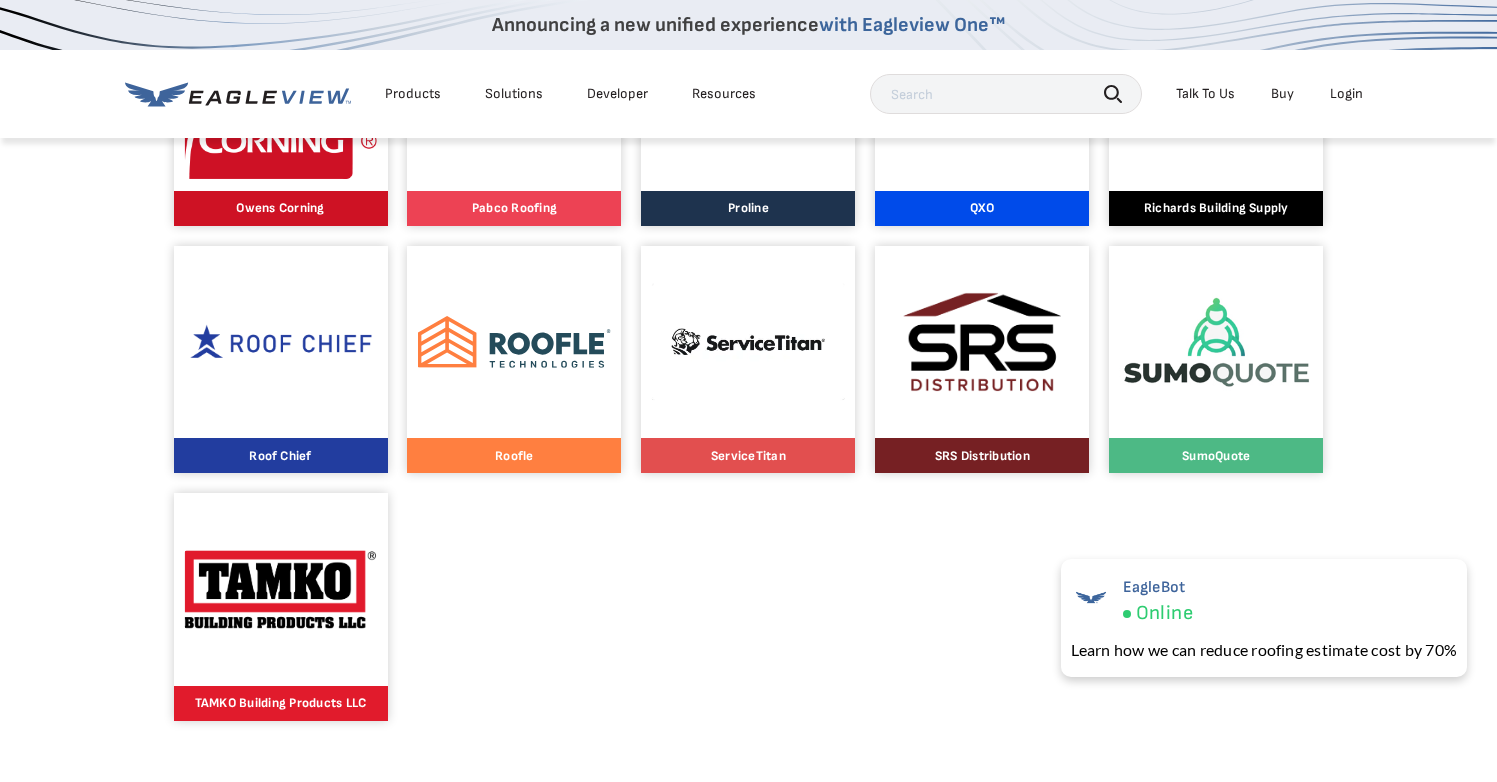 click at bounding box center [514, 342] 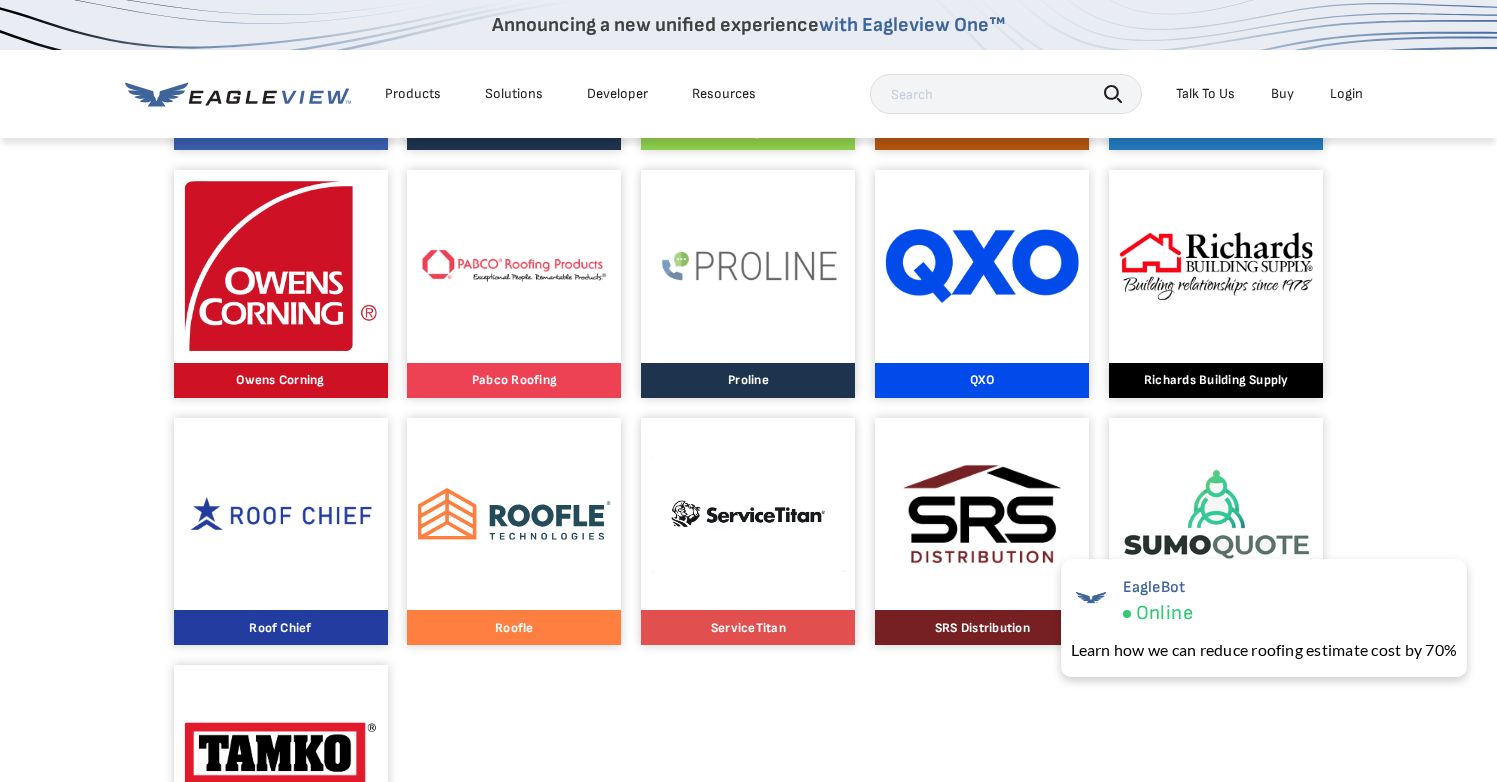 scroll, scrollTop: 1787, scrollLeft: 1, axis: both 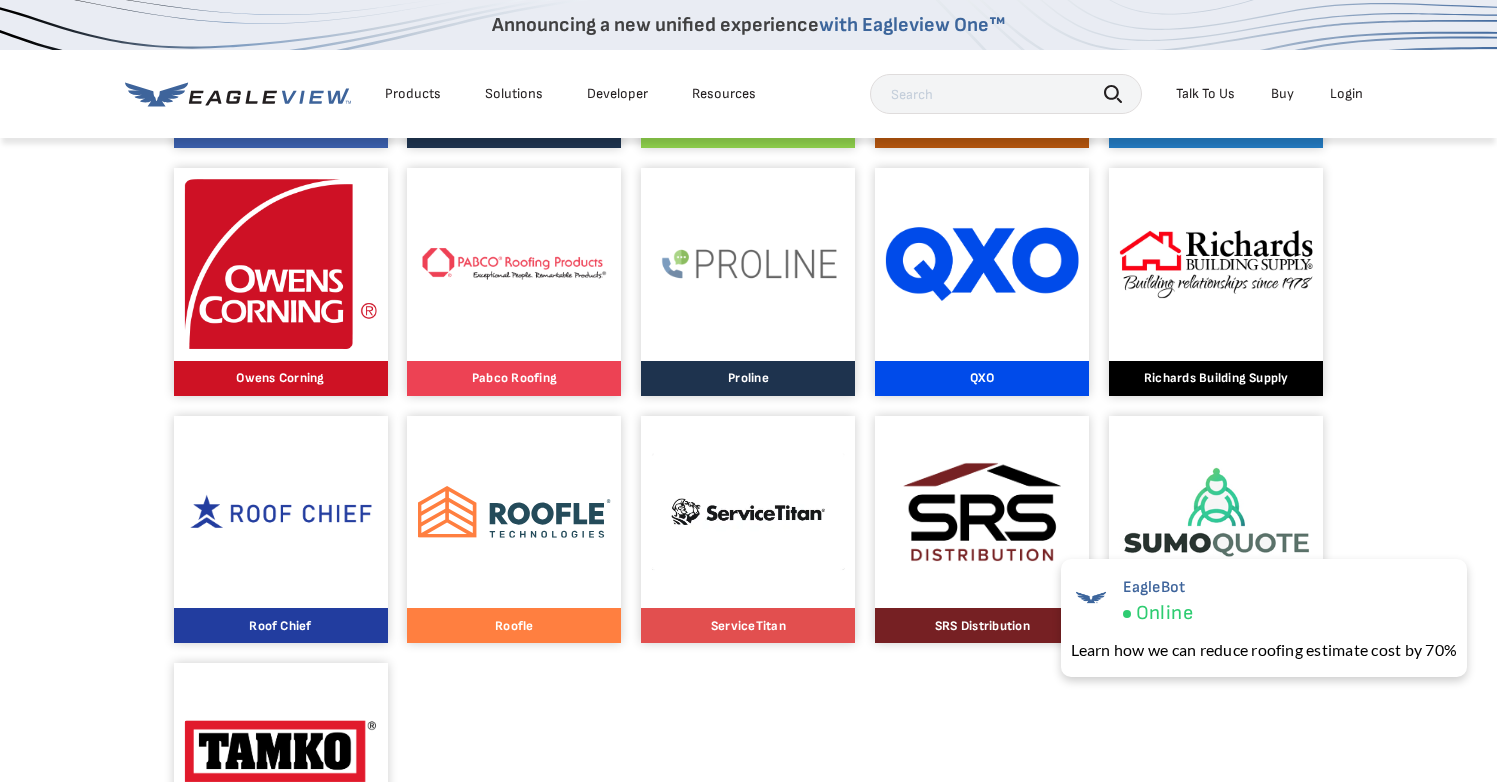 click at bounding box center [280, 512] 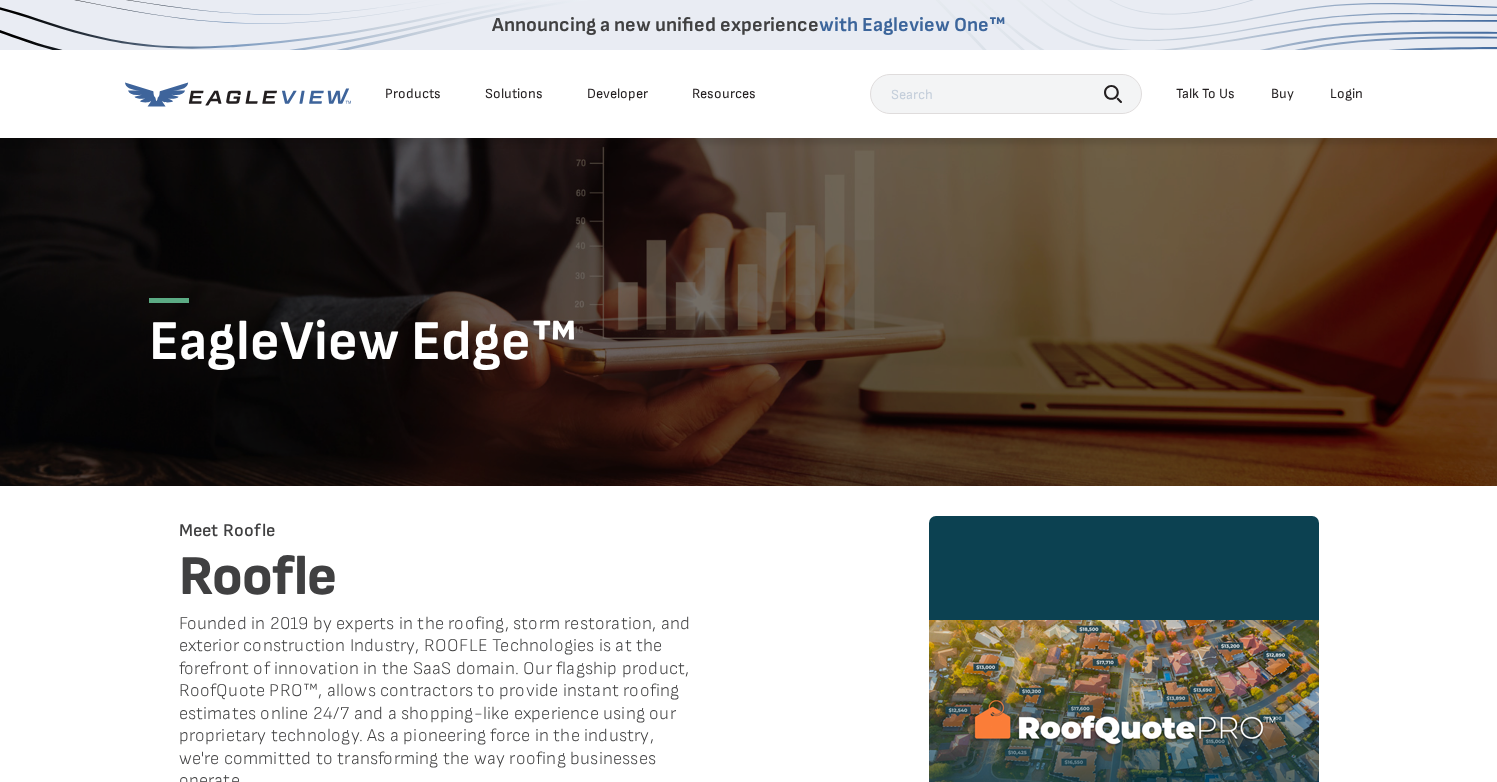 scroll, scrollTop: 0, scrollLeft: 0, axis: both 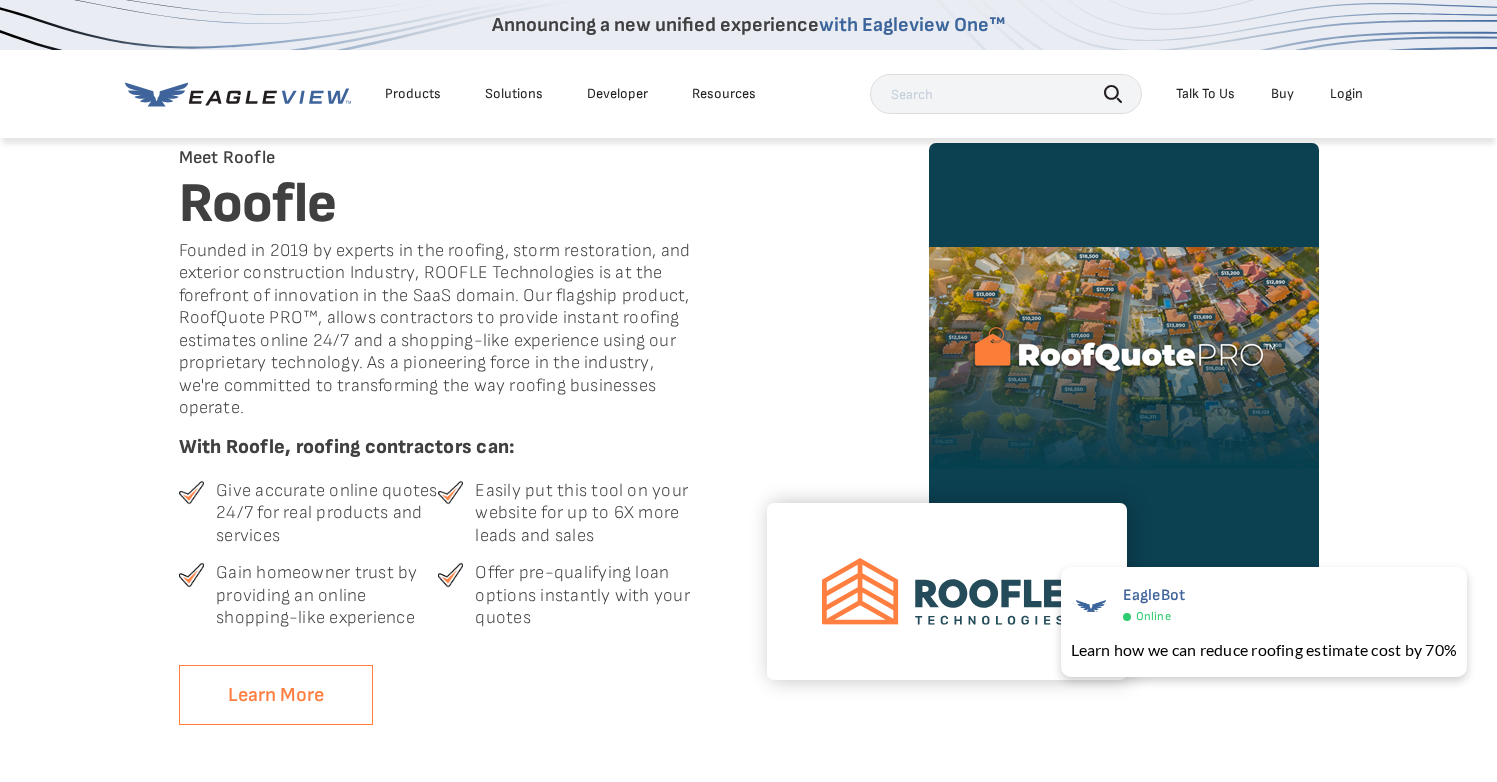 click on "Learn More" at bounding box center (276, 695) 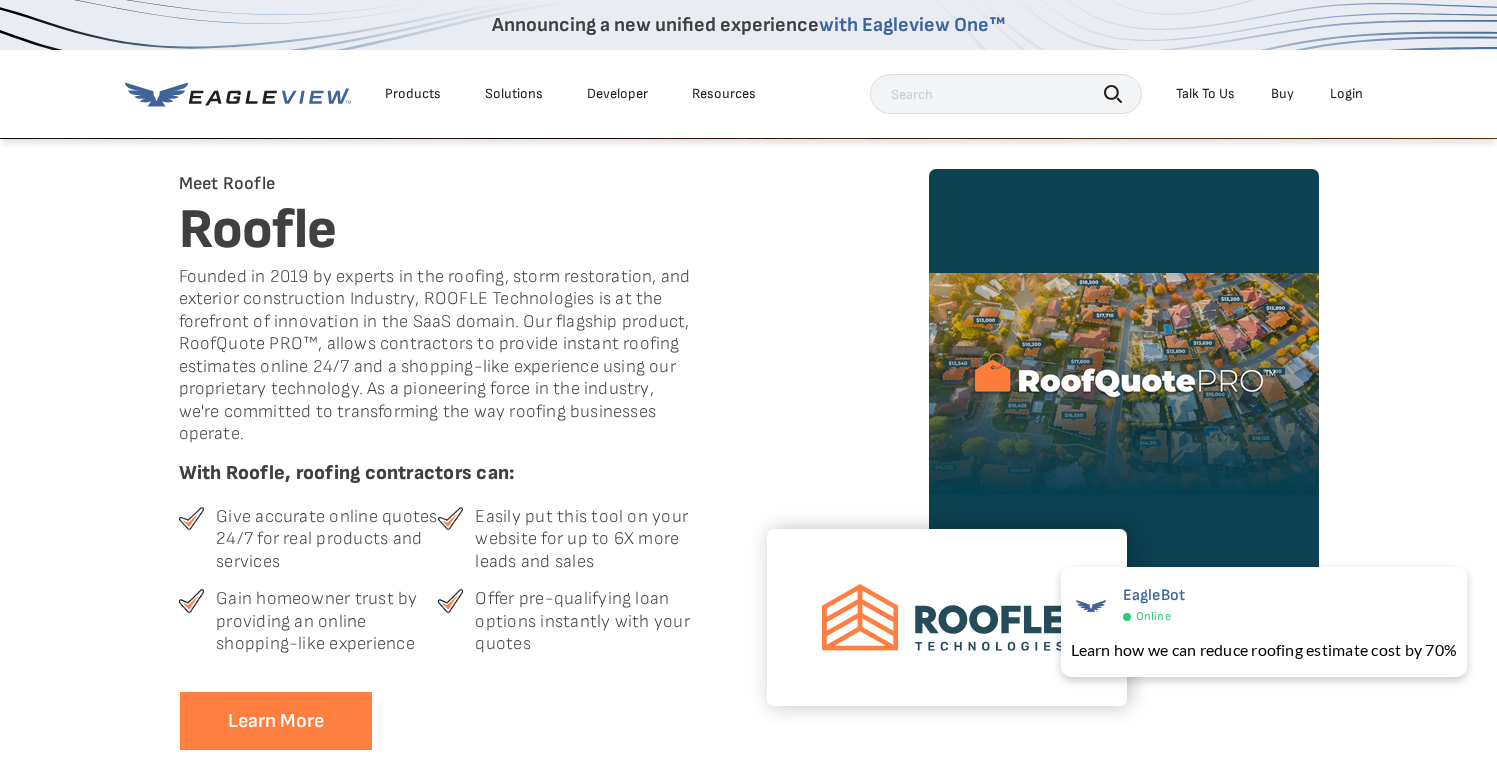 scroll, scrollTop: 346, scrollLeft: 0, axis: vertical 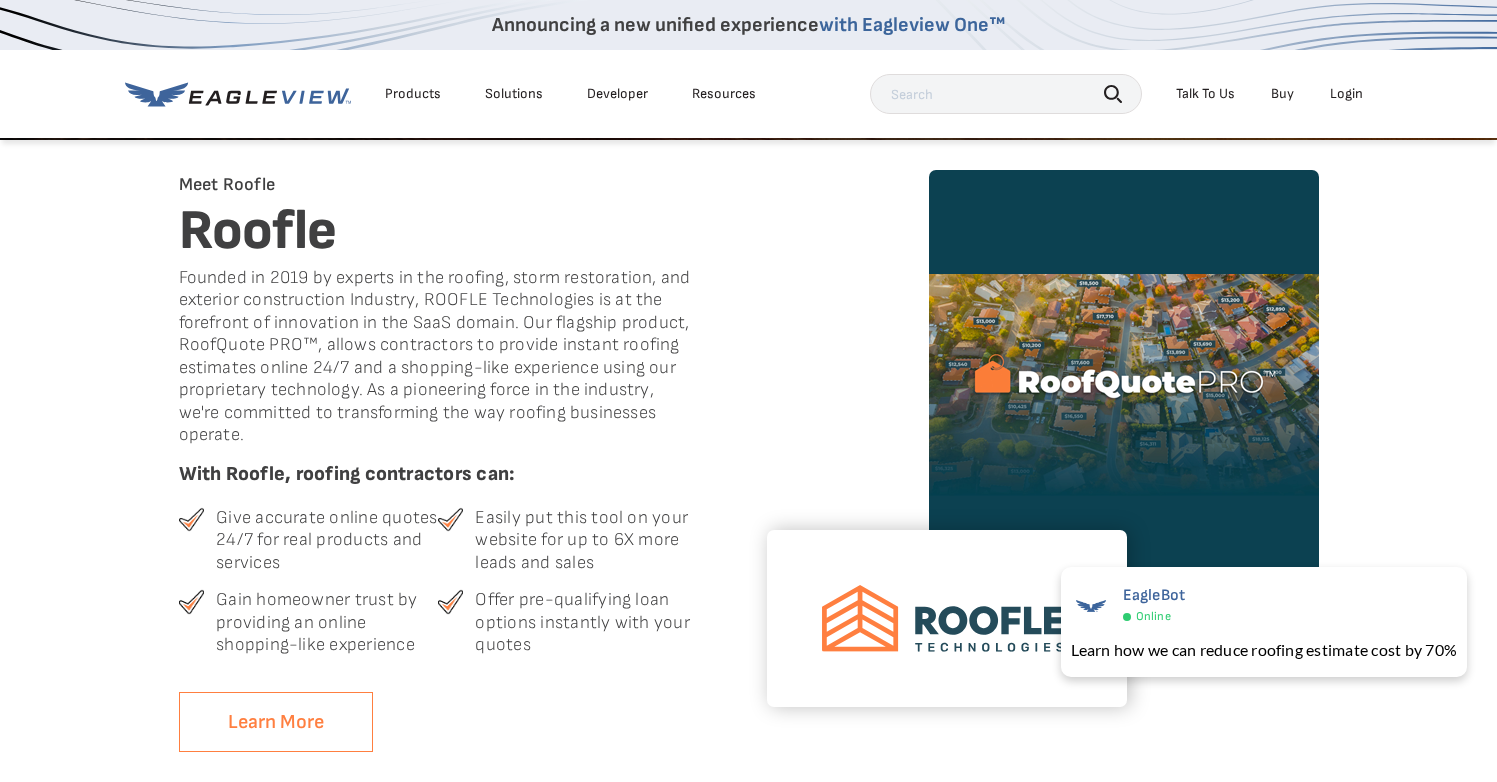 click on "Learn More" at bounding box center (276, 722) 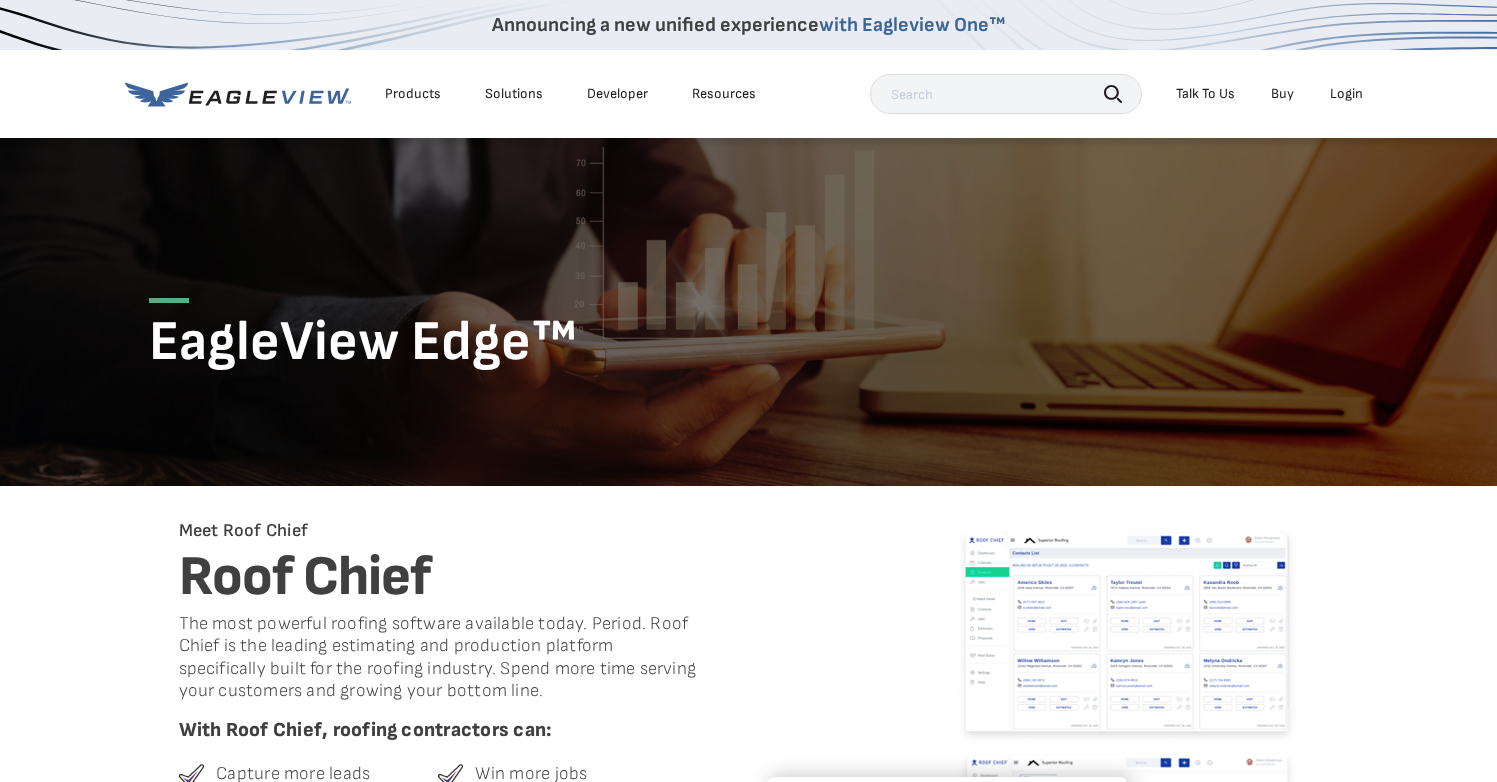 scroll, scrollTop: 0, scrollLeft: 0, axis: both 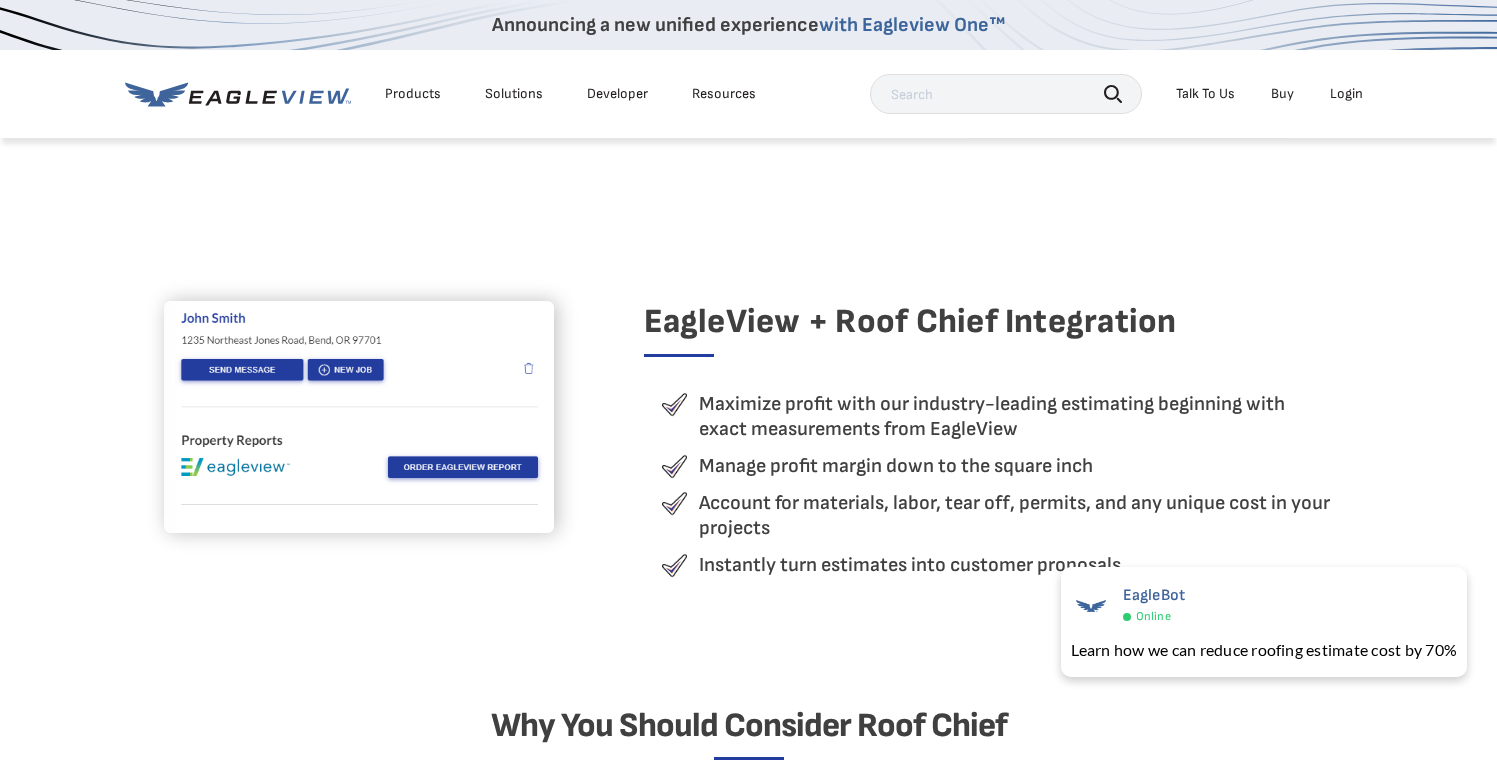 click on "Maximize profit with our industry-leading estimating beginning with exact measurements from EagleView" at bounding box center (1016, 417) 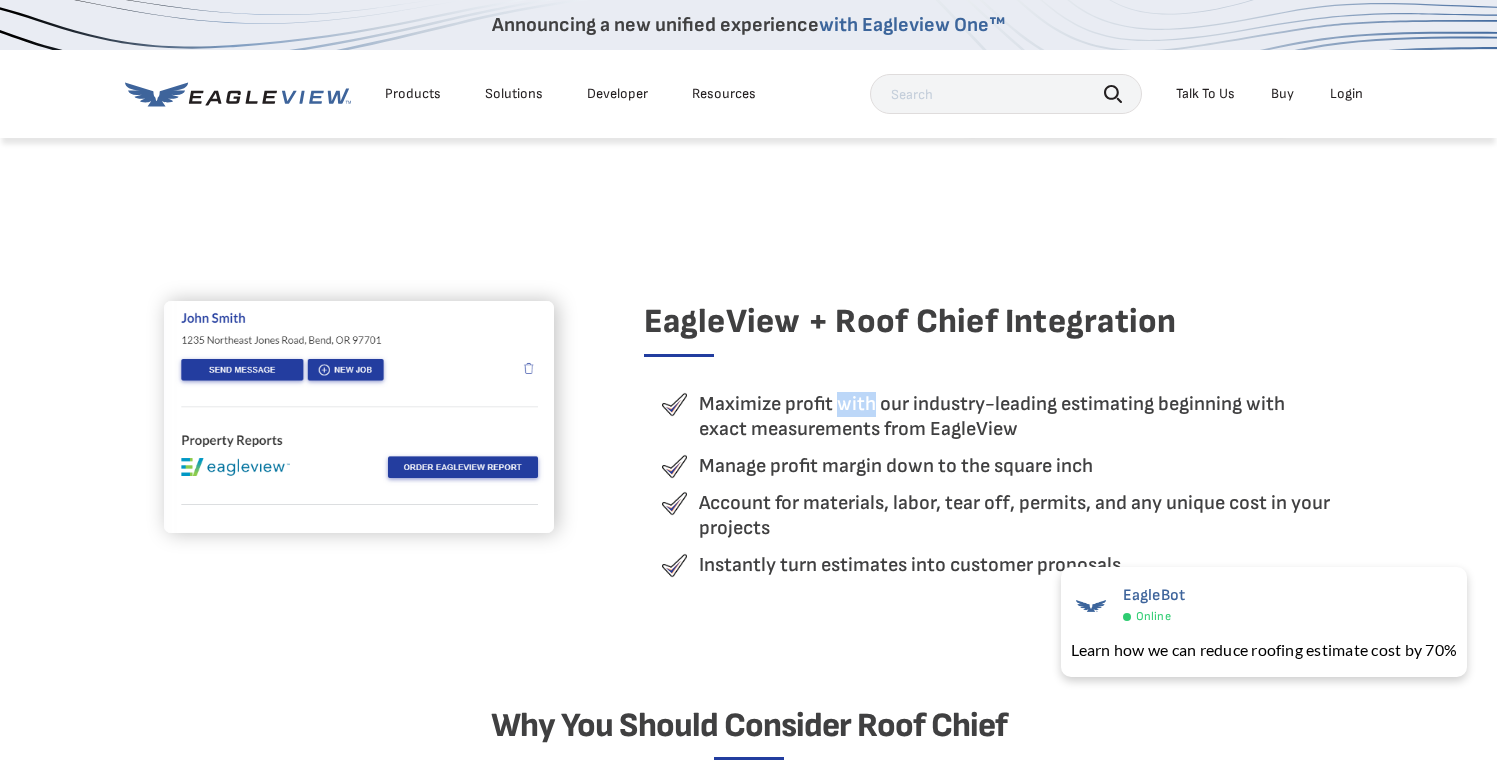 click on "Maximize profit with our industry-leading estimating beginning with exact measurements from EagleView" at bounding box center [1016, 417] 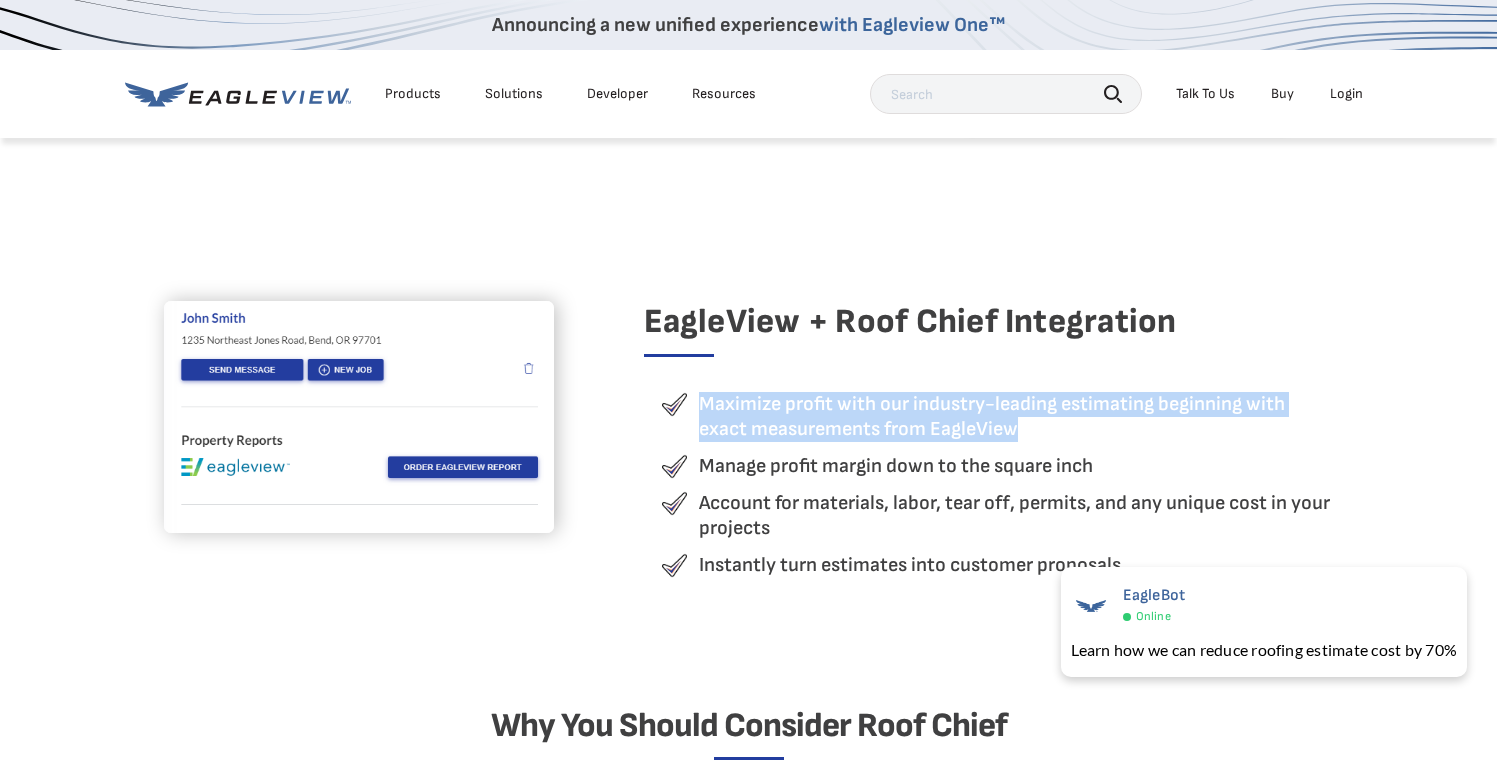 click on "Maximize profit with our industry-leading estimating beginning with exact measurements from EagleView" at bounding box center [1016, 417] 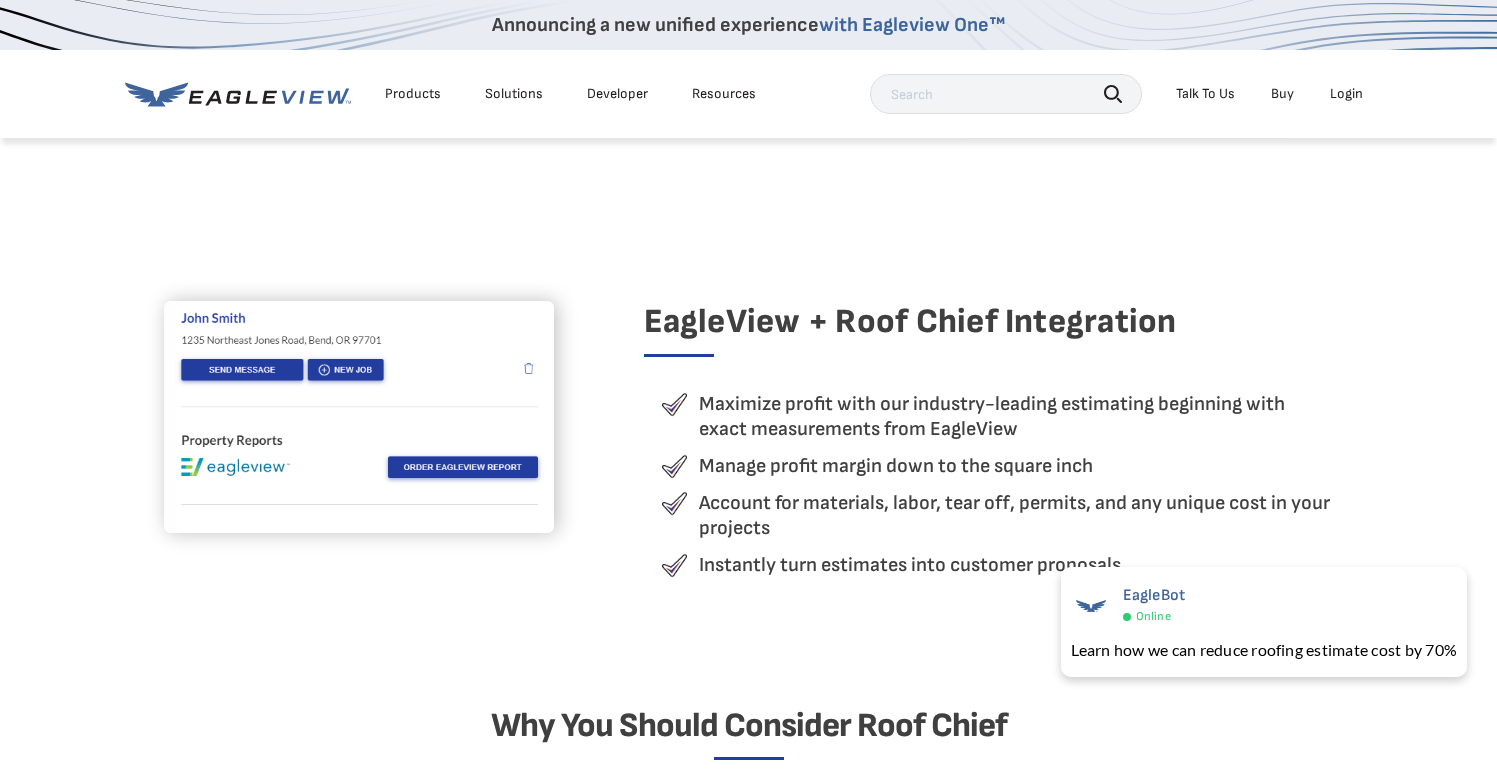 click on "EagleView + Roof Chief Integration
Maximize profit with our industry-leading estimating beginning with exact measurements from EagleView" at bounding box center [748, 445] 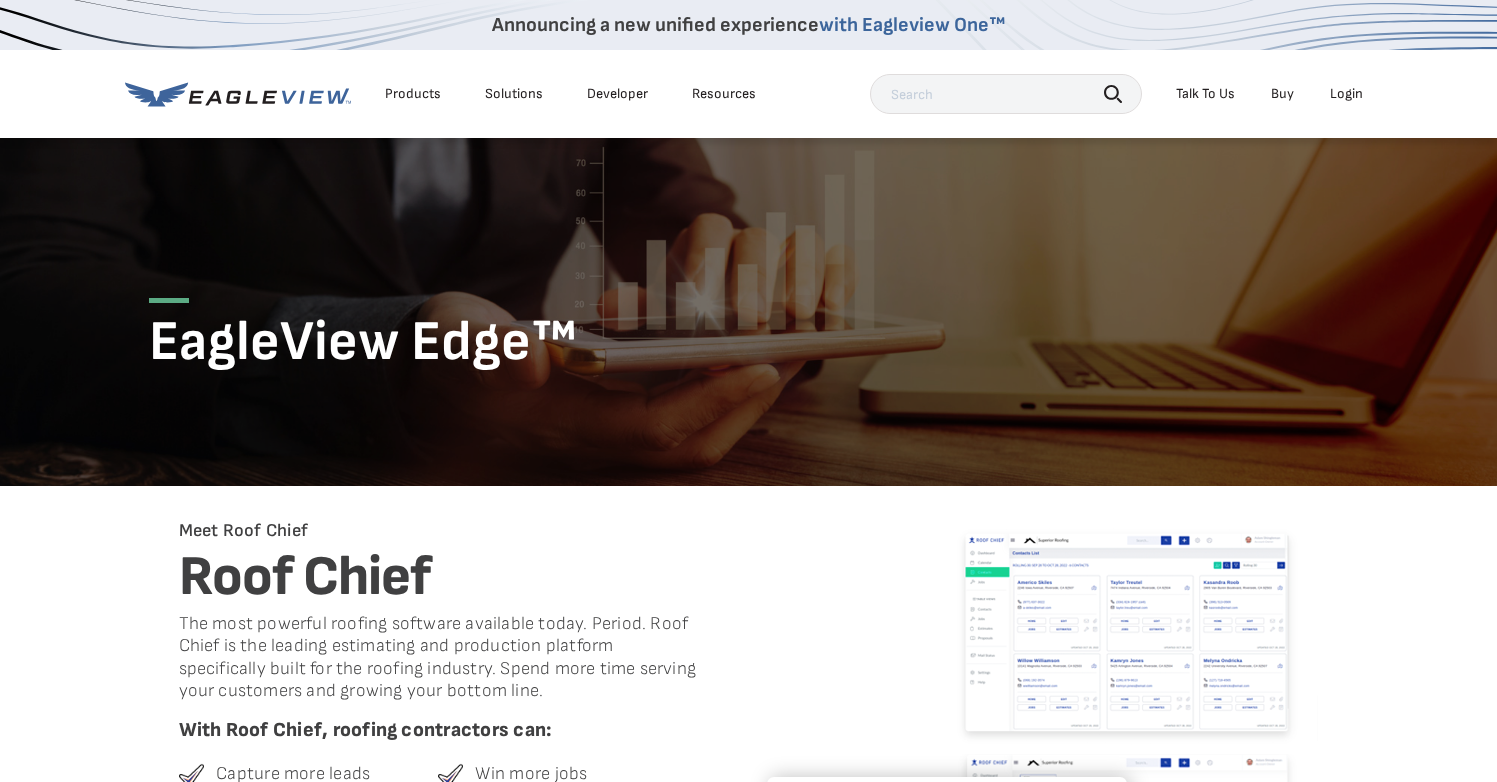 scroll, scrollTop: 836, scrollLeft: 0, axis: vertical 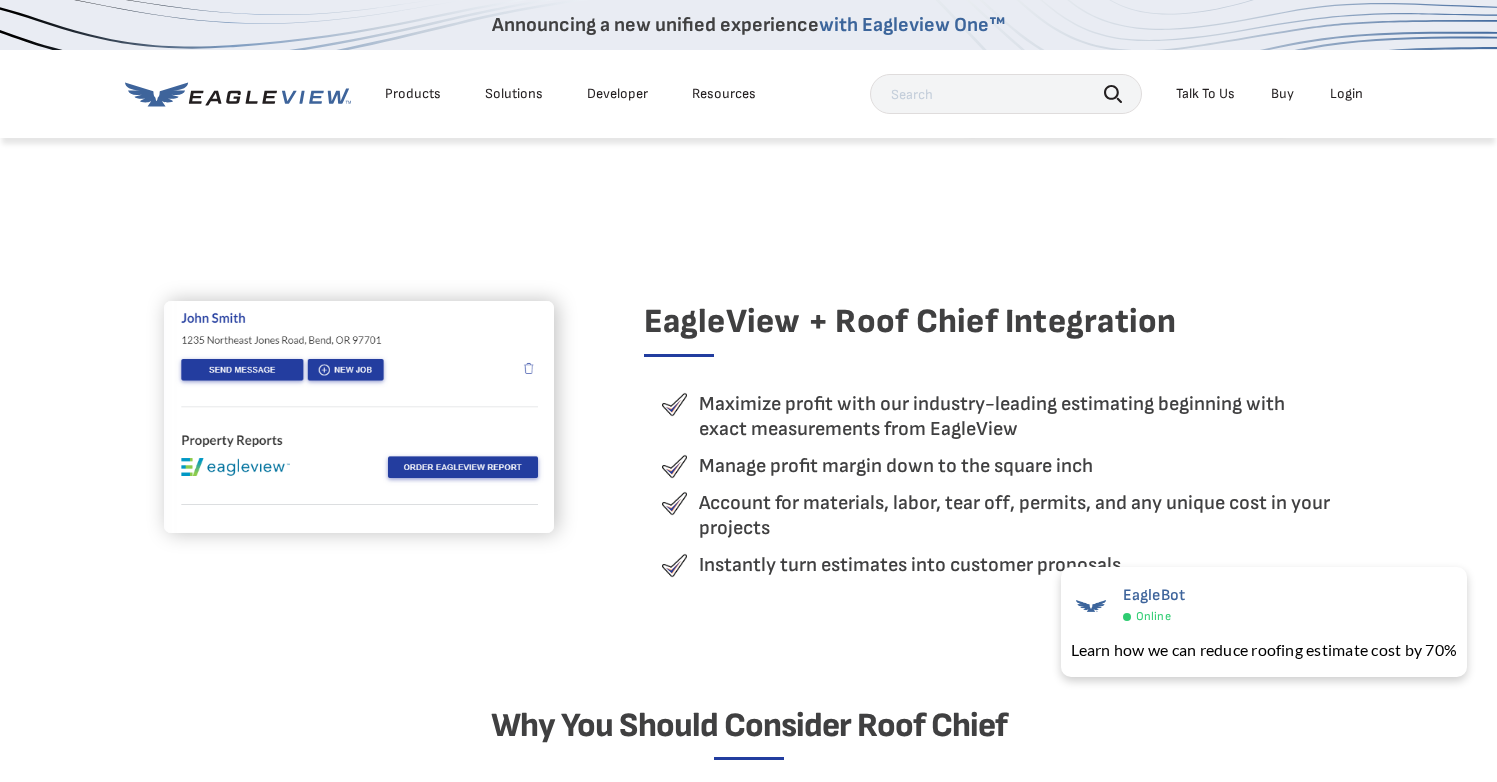 click on "Manage profit margin down to the square inch" at bounding box center (896, 472) 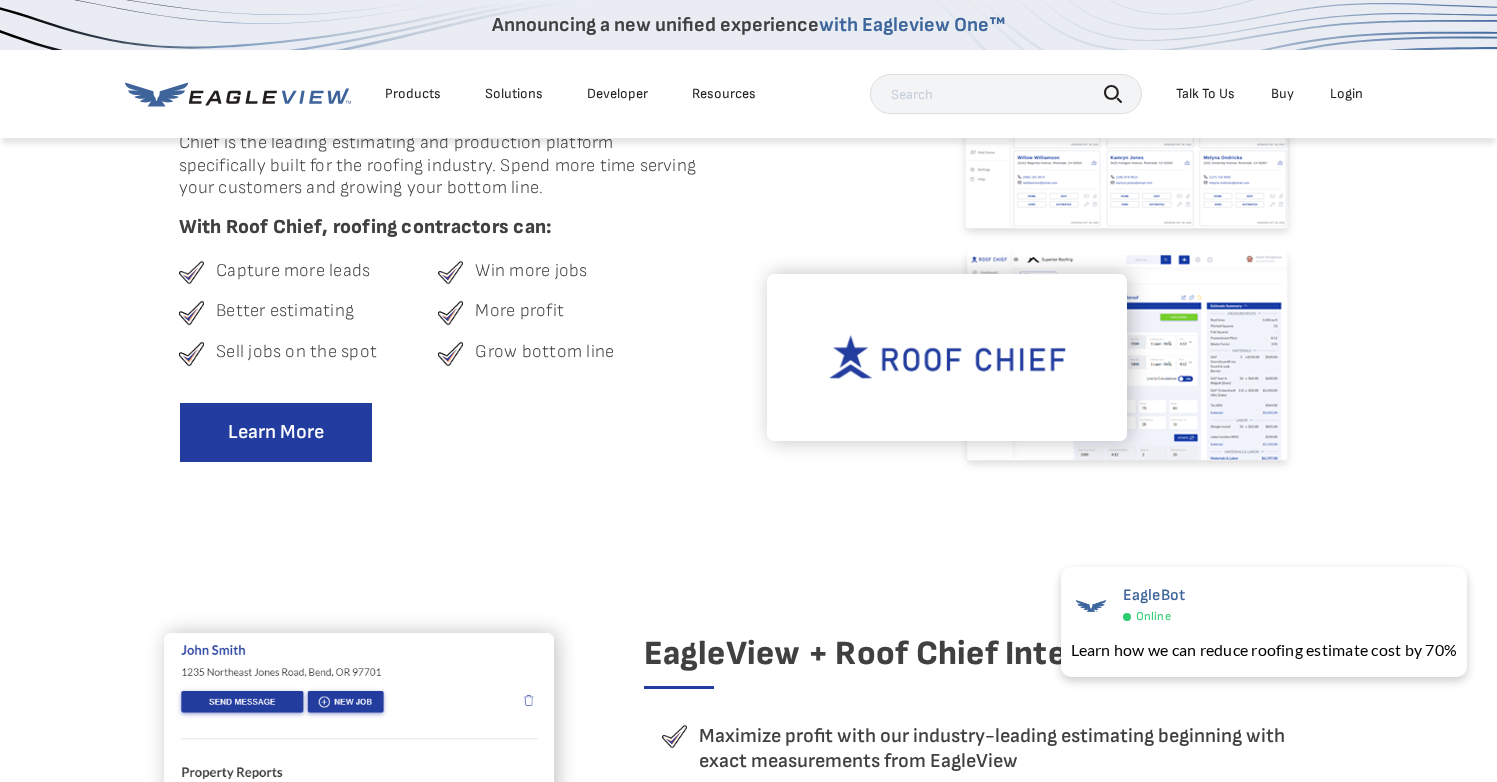 scroll, scrollTop: 509, scrollLeft: 0, axis: vertical 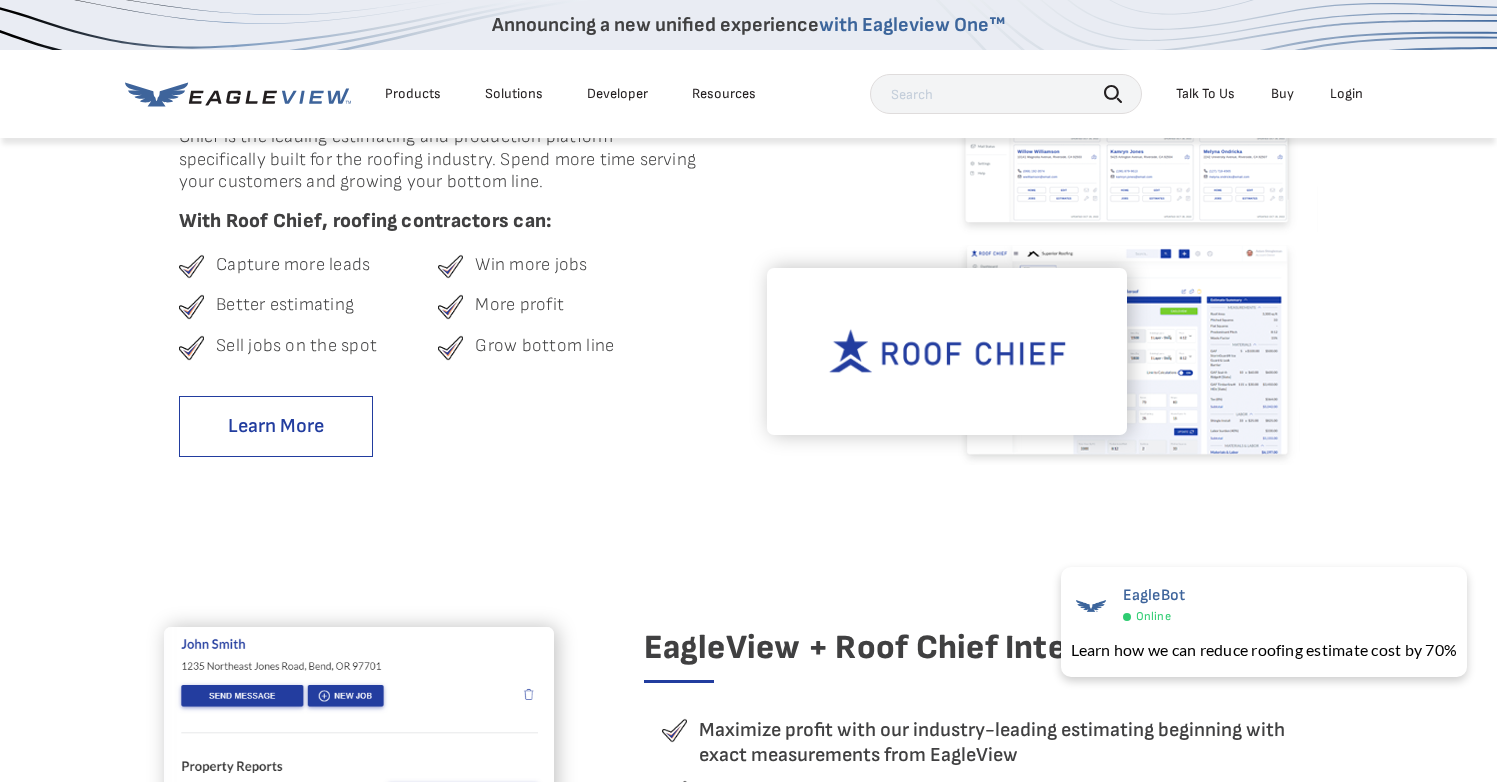 click on "Learn More" at bounding box center [276, 426] 